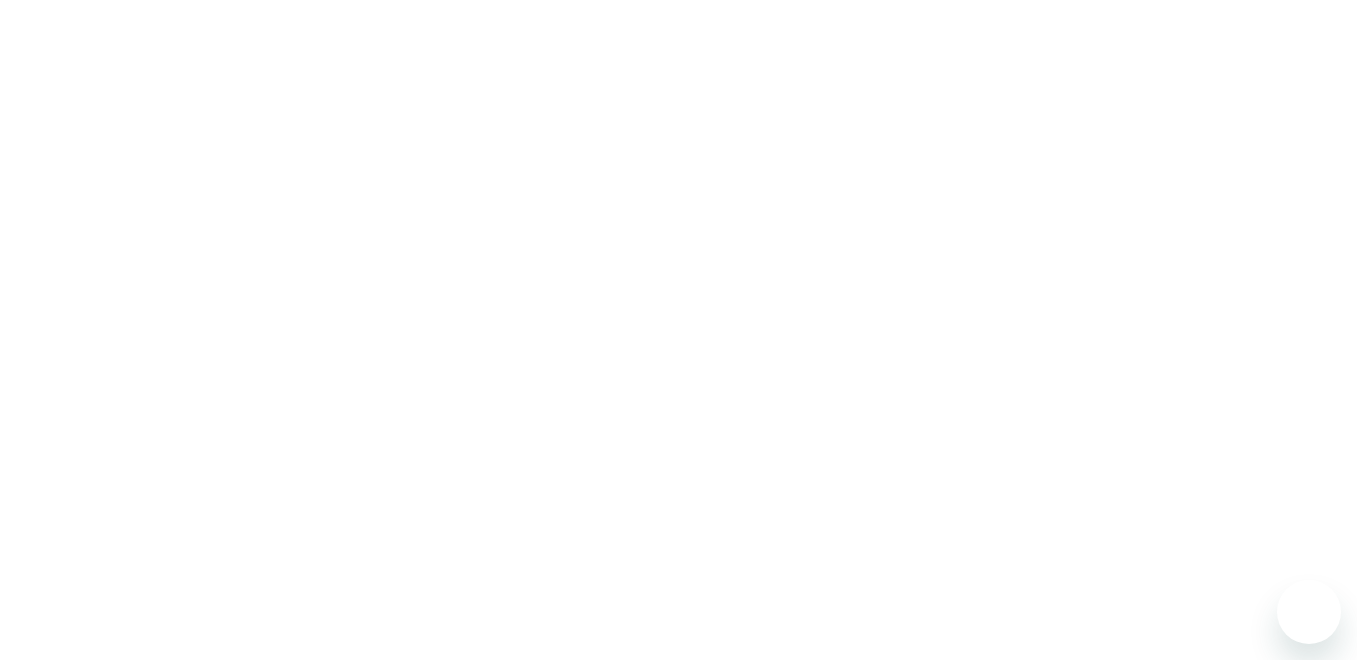 scroll, scrollTop: 0, scrollLeft: 0, axis: both 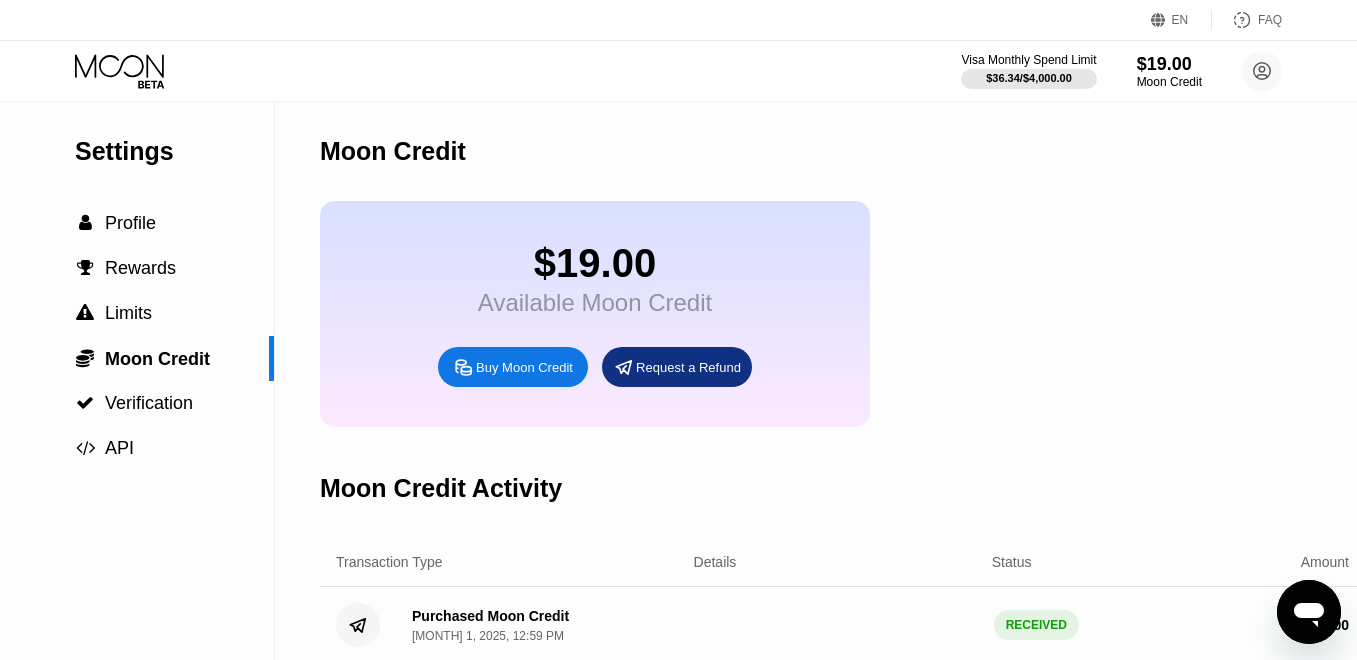 click on "Buy Moon Credit" at bounding box center (524, 367) 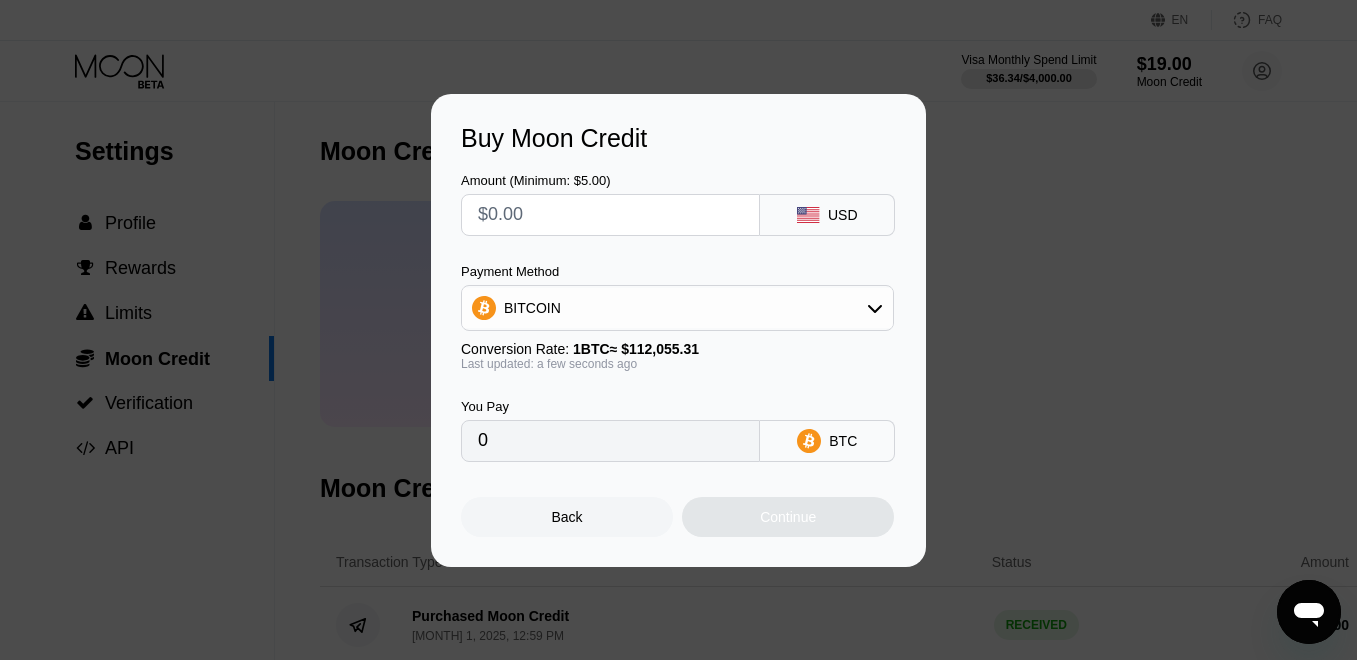 click at bounding box center (610, 215) 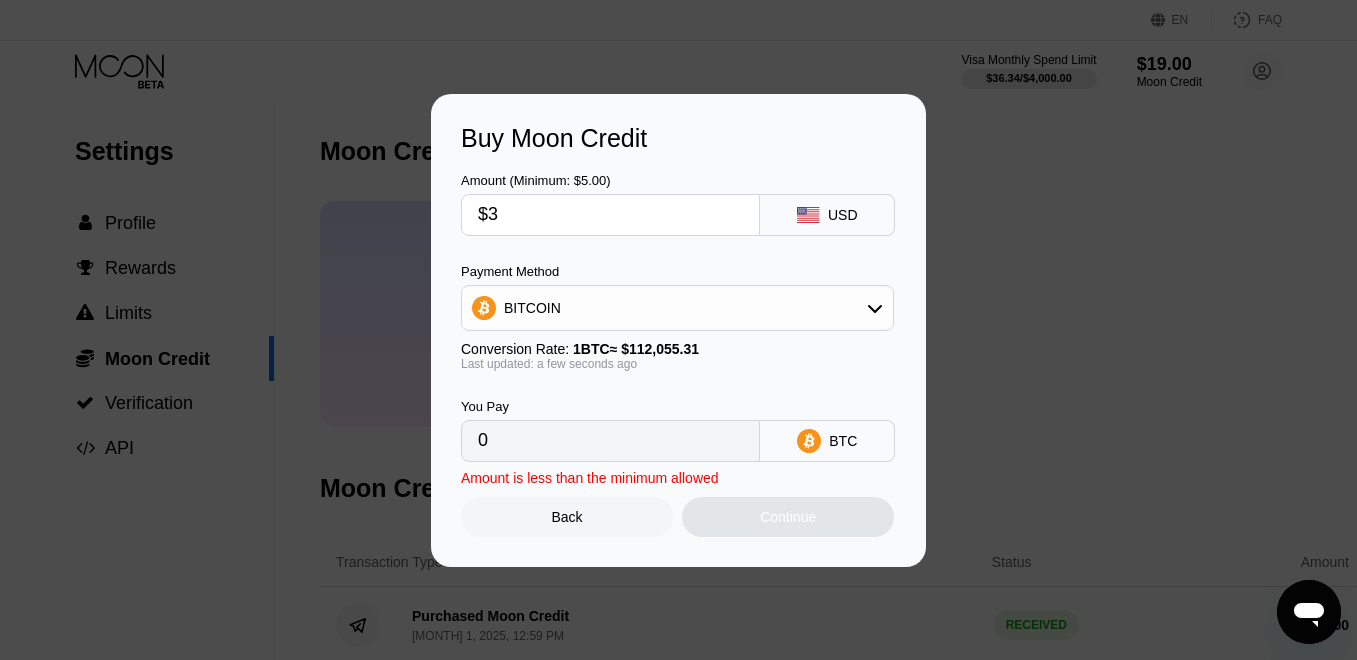 type on "$3" 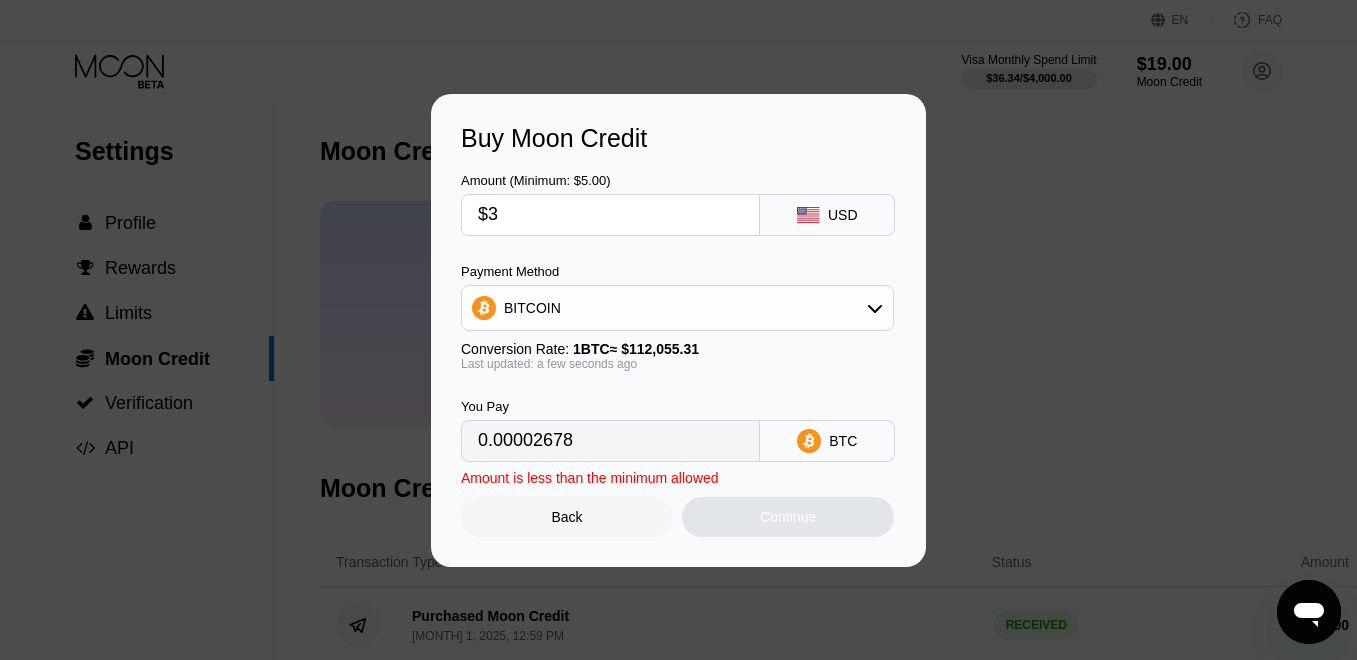 type on "$35" 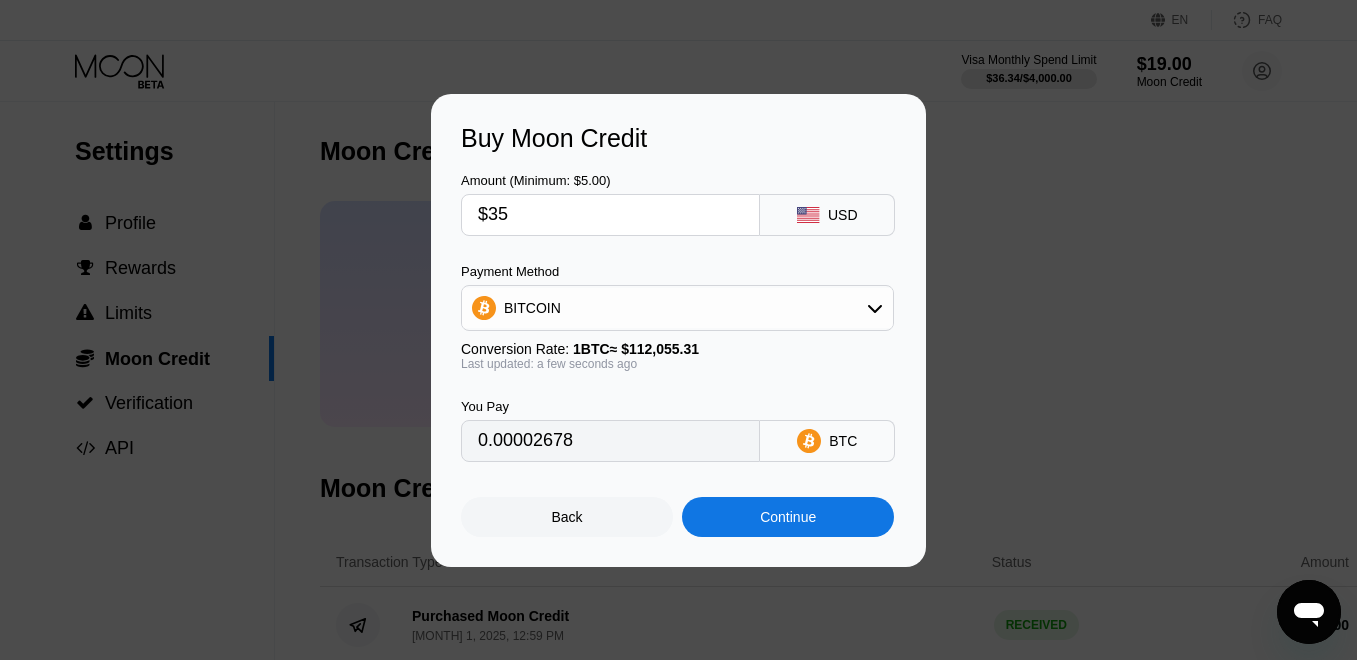 type on "0.00031235" 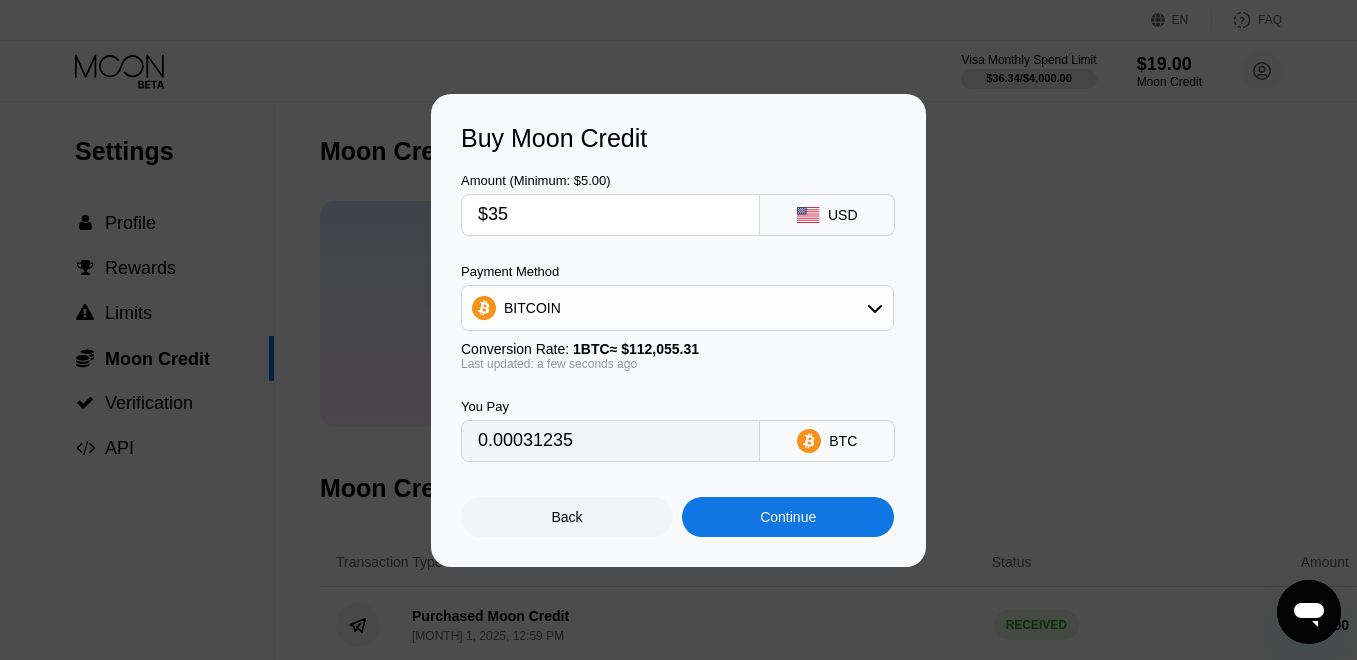 type on "$35" 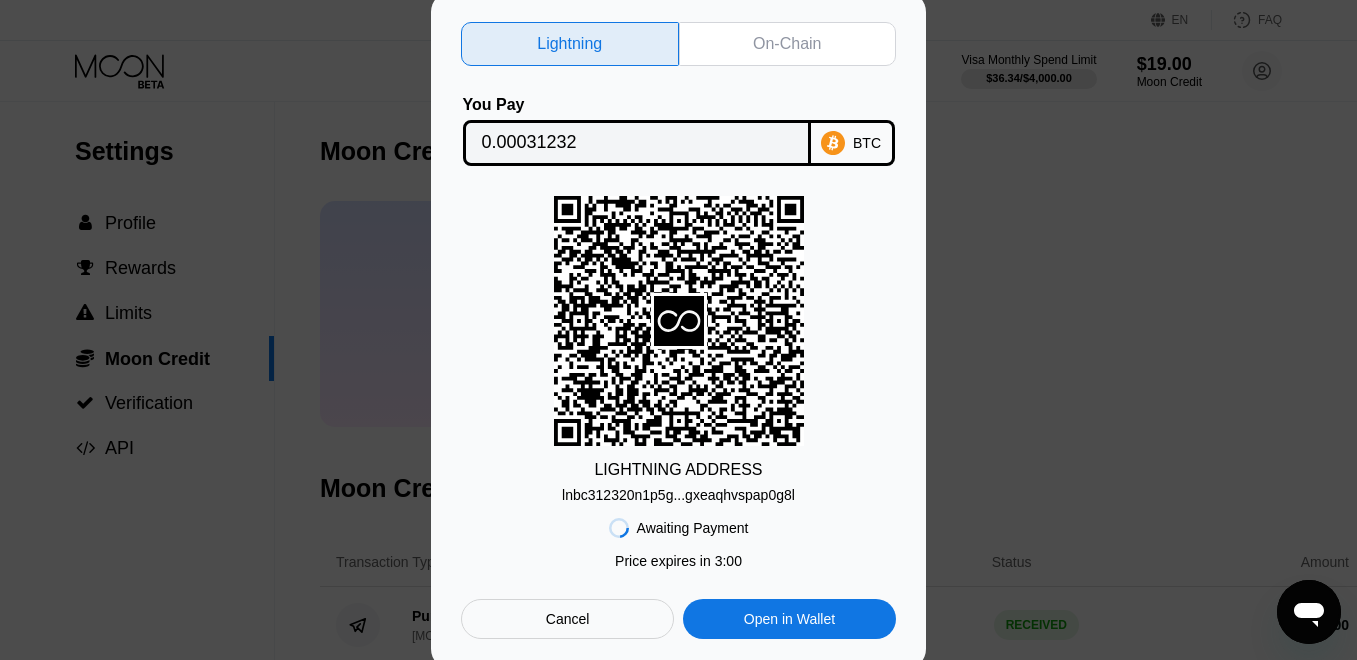 click on "On-Chain" at bounding box center [788, 44] 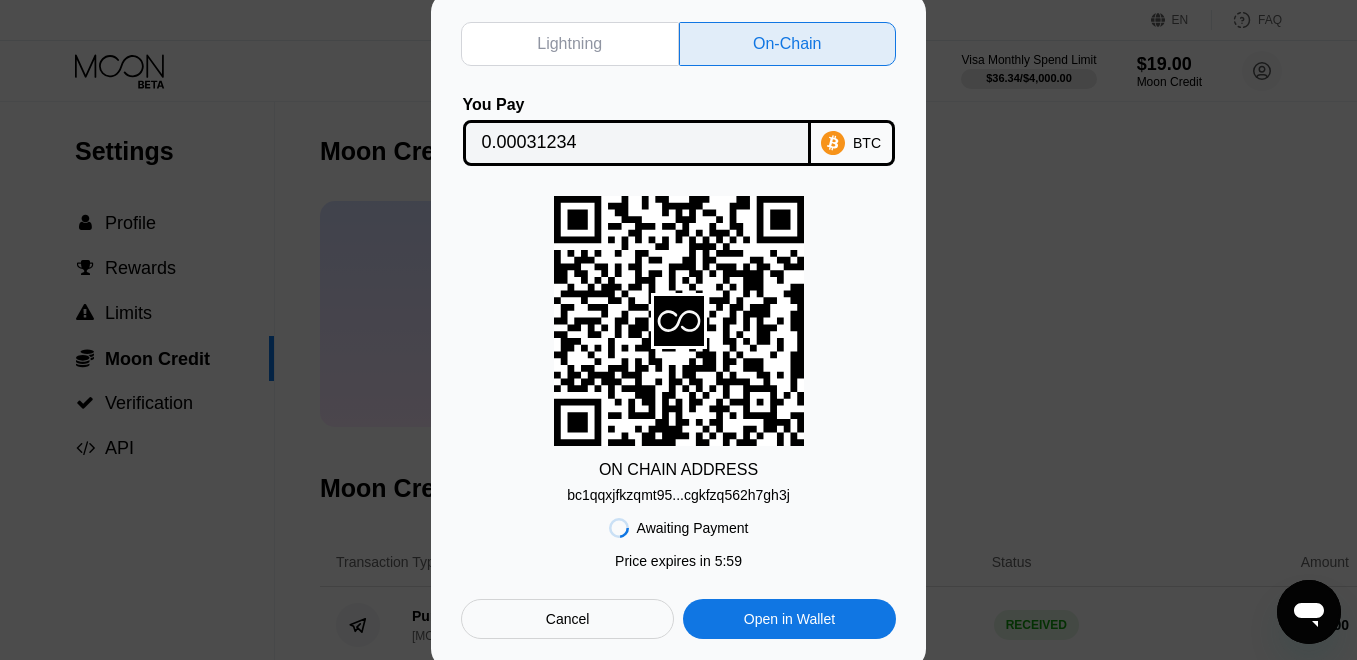 click on "BTC" at bounding box center (867, 143) 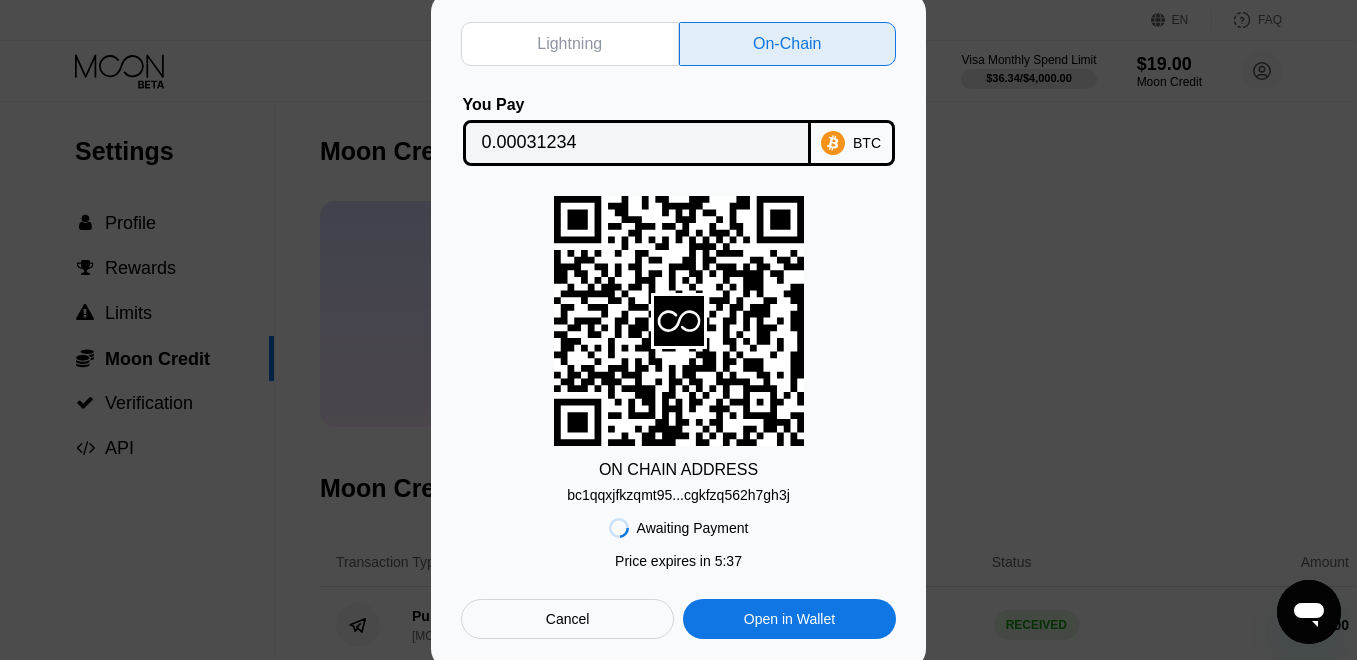 click on "Lightning On-Chain You Pay 0.00031234 BTC ON CHAIN   ADDRESS bc1qqxjfkzqmt95...cgkfzq562h7gh3j Awaiting Payment Price expires in   2 : 56 Price expires in   5 : 37 Cancel Open in Wallet" at bounding box center (678, 330) 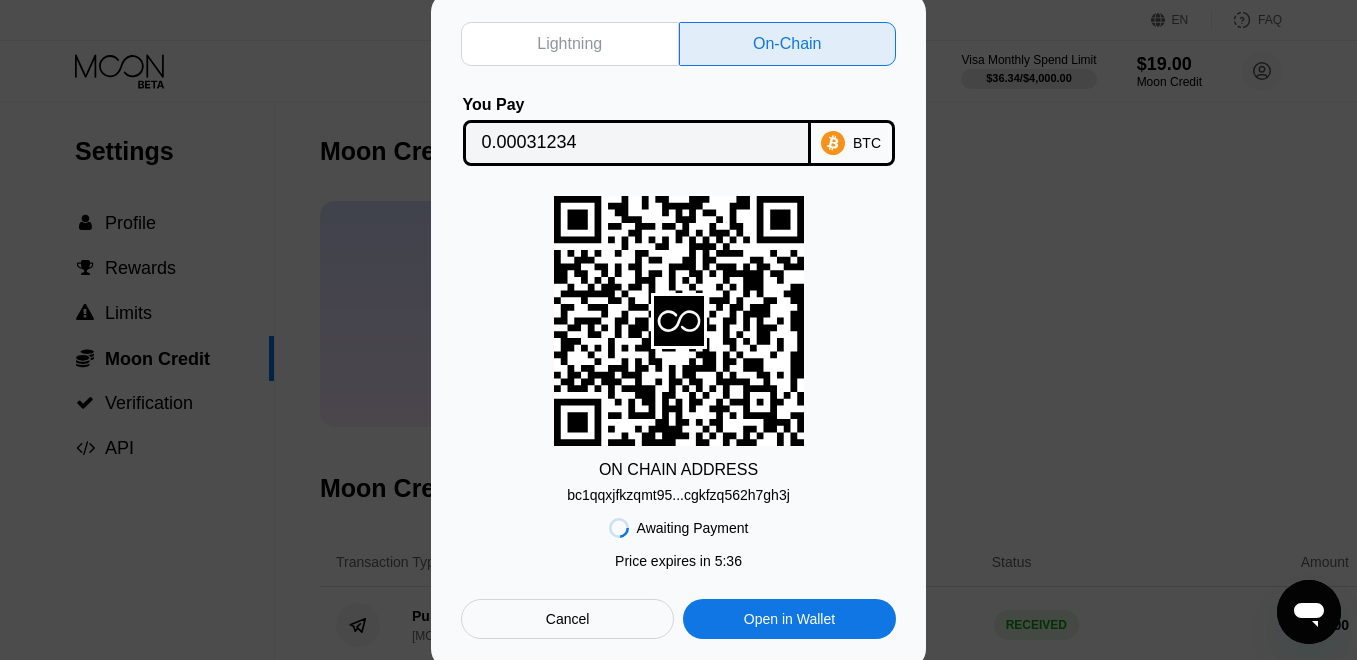 click on "bc1qqxjfkzqmt95...cgkfzq562h7gh3j" at bounding box center [678, 495] 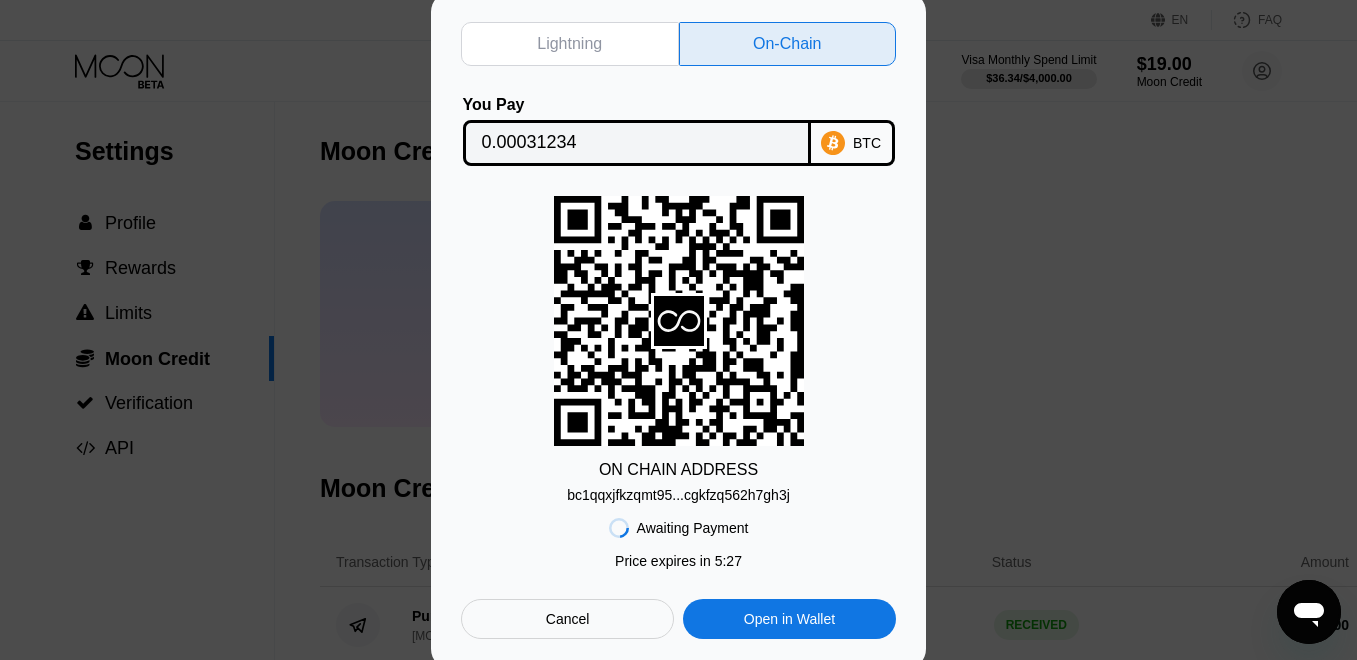 click on "Lightning On-Chain You Pay 0.00031234 BTC ON CHAIN   ADDRESS bc1qqxjfkzqmt95...cgkfzq562h7gh3j Awaiting Payment Price expires in   2 : 56 Price expires in   5 : 27 Cancel Open in Wallet" at bounding box center [678, 330] 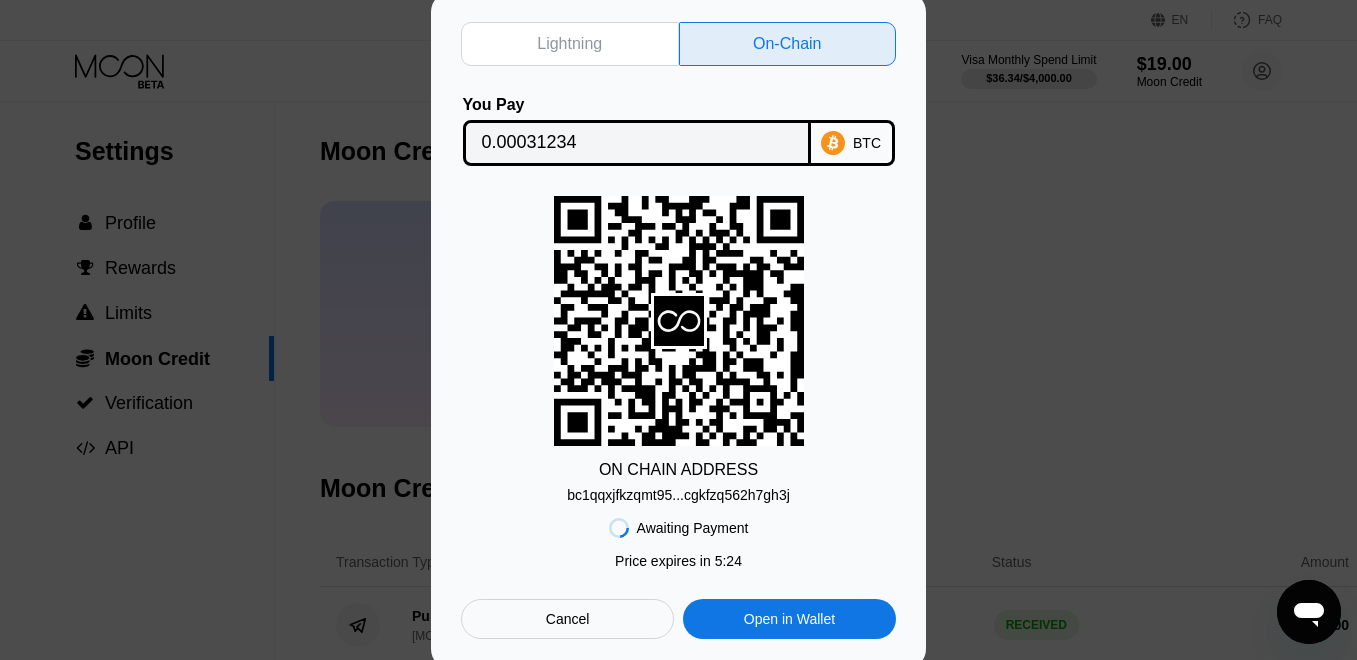 click on "Lightning On-Chain You Pay 0.00031234 BTC ON CHAIN   ADDRESS bc1qqxjfkzqmt95...cgkfzq562h7gh3j Awaiting Payment Price expires in   2 : 56 Price expires in   5 : 24 Cancel Open in Wallet" at bounding box center [678, 330] 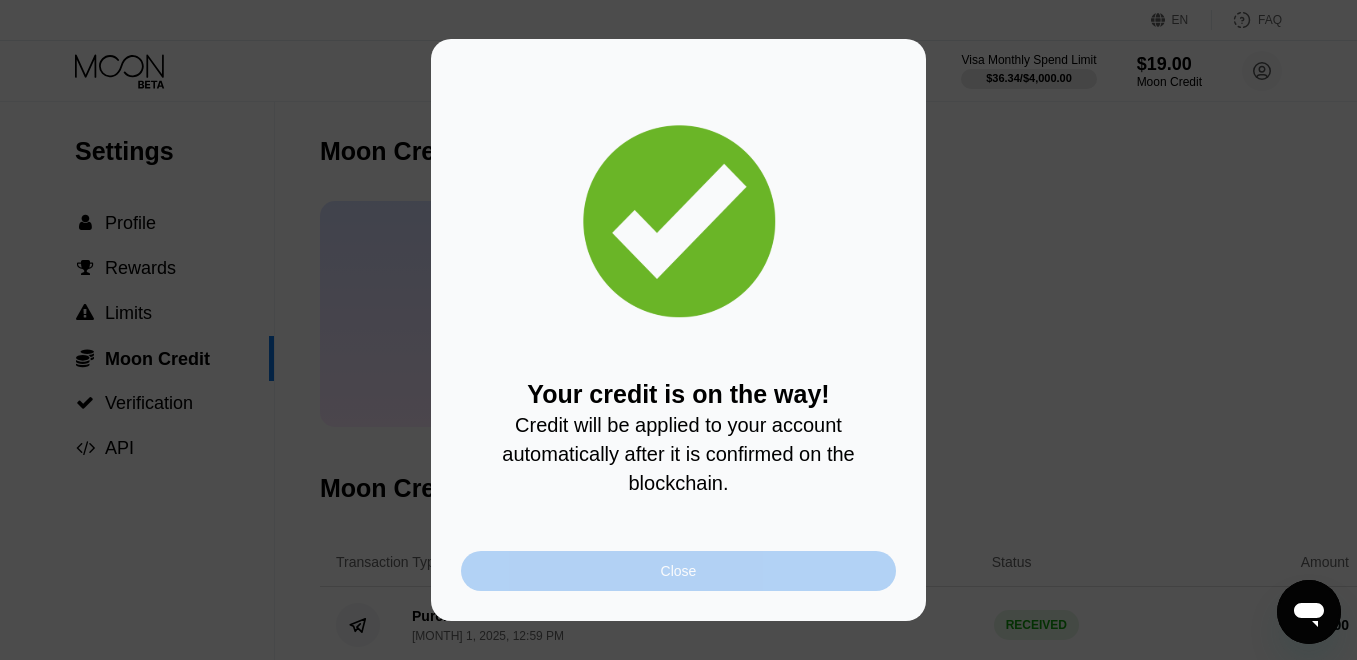 click on "Close" at bounding box center [678, 571] 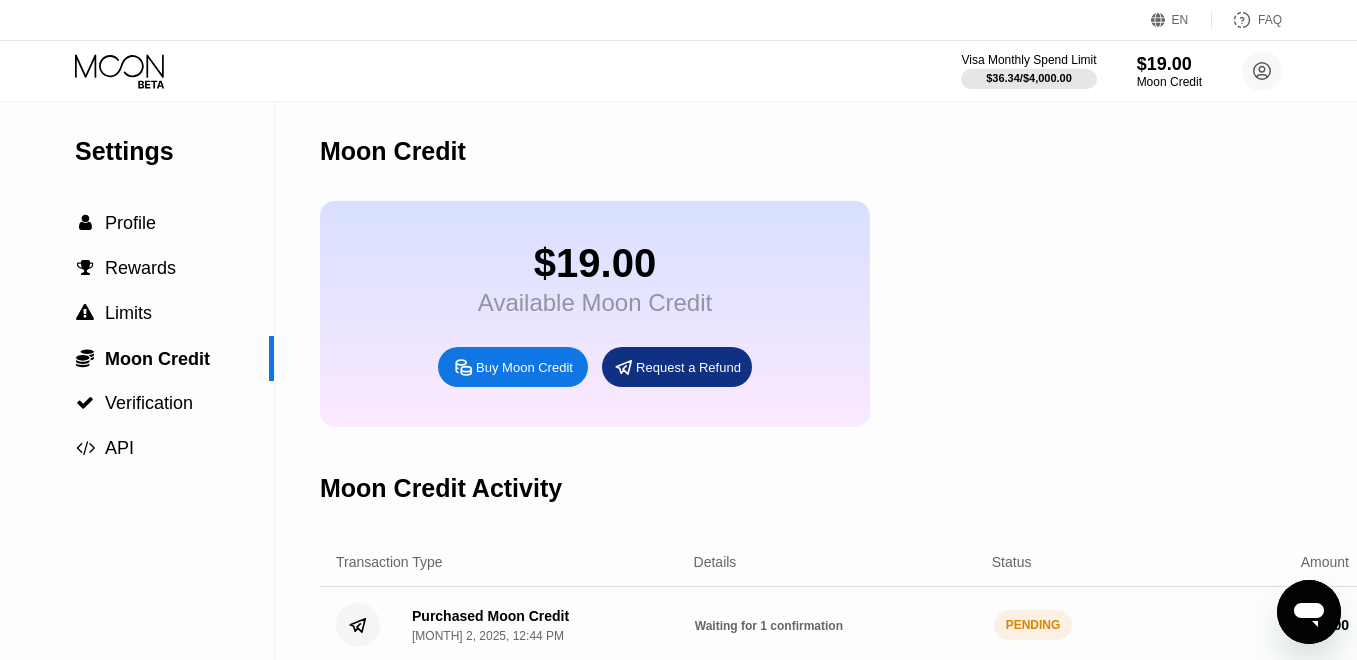 click 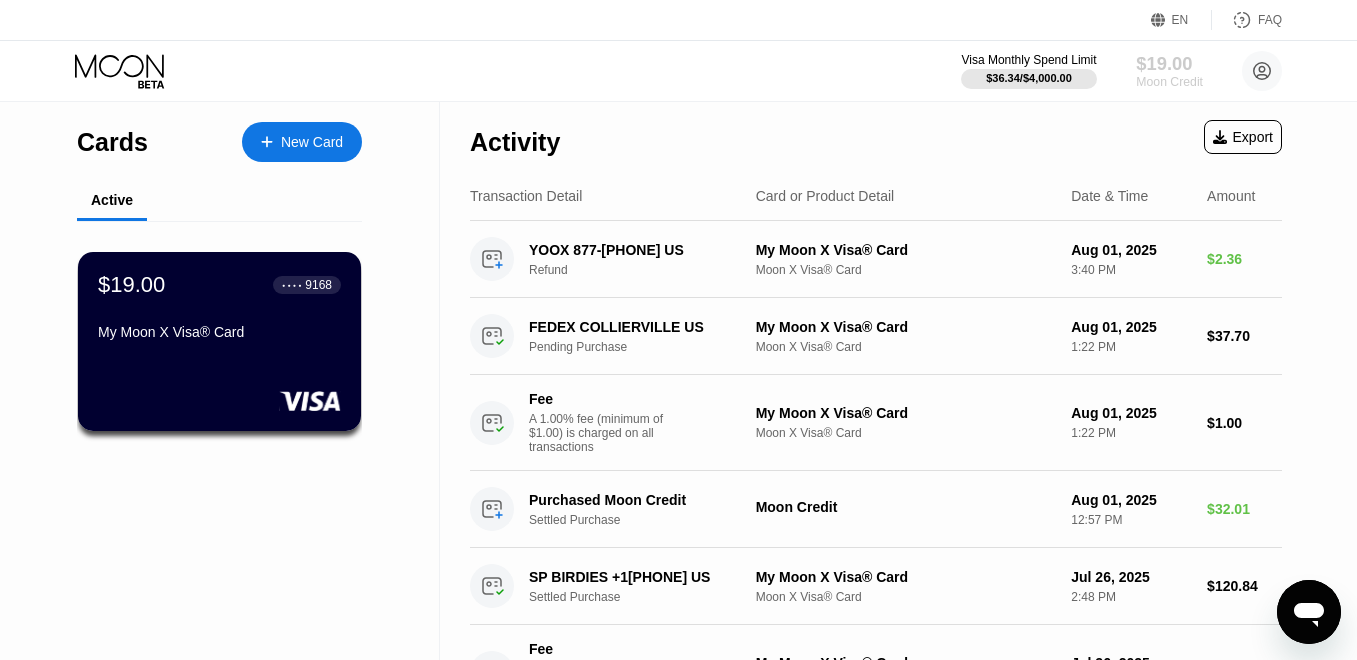 click on "$19.00" at bounding box center (1169, 63) 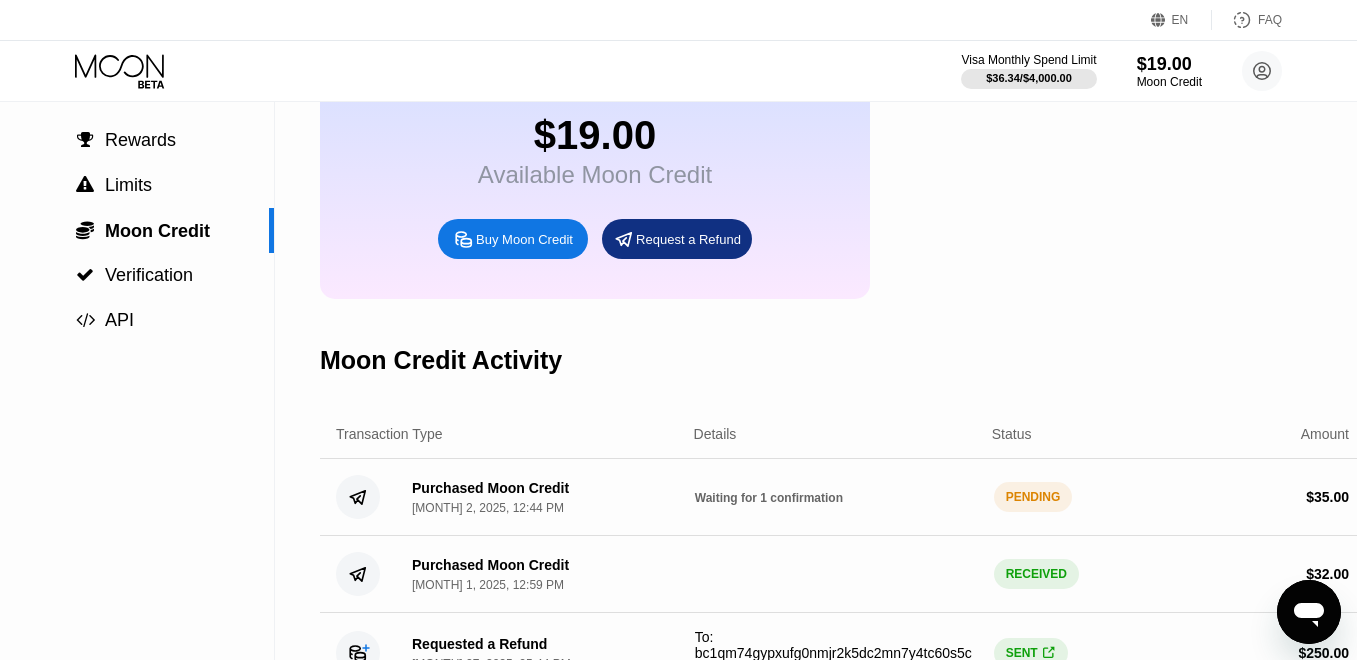 scroll, scrollTop: 126, scrollLeft: 0, axis: vertical 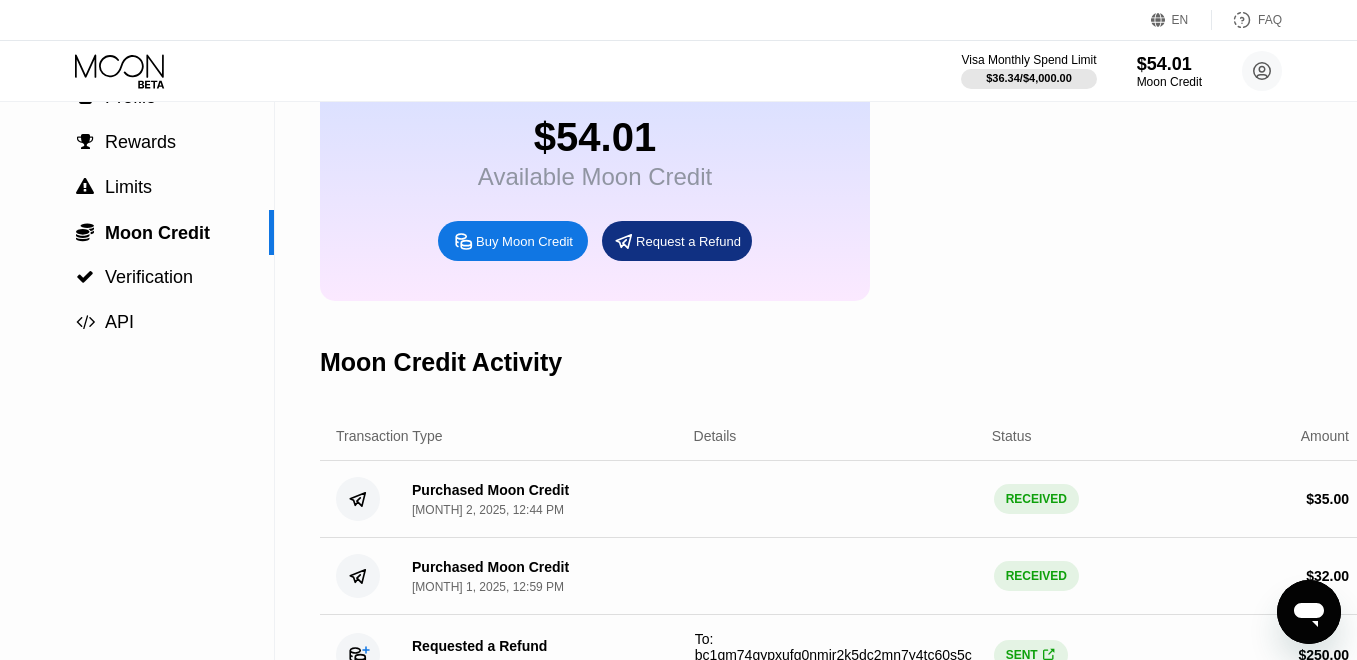 click on "Settings  Profile  Rewards  Limits  Moon Credit  Verification  API" at bounding box center (137, 682) 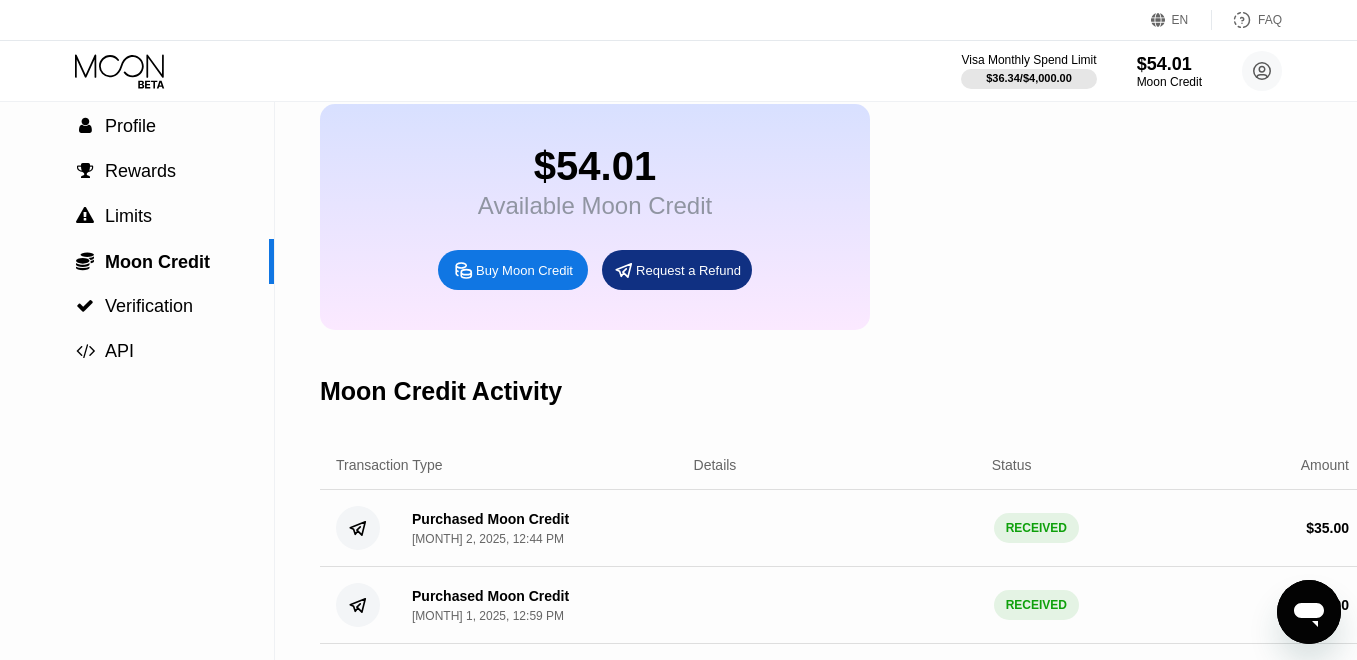 scroll, scrollTop: 92, scrollLeft: 0, axis: vertical 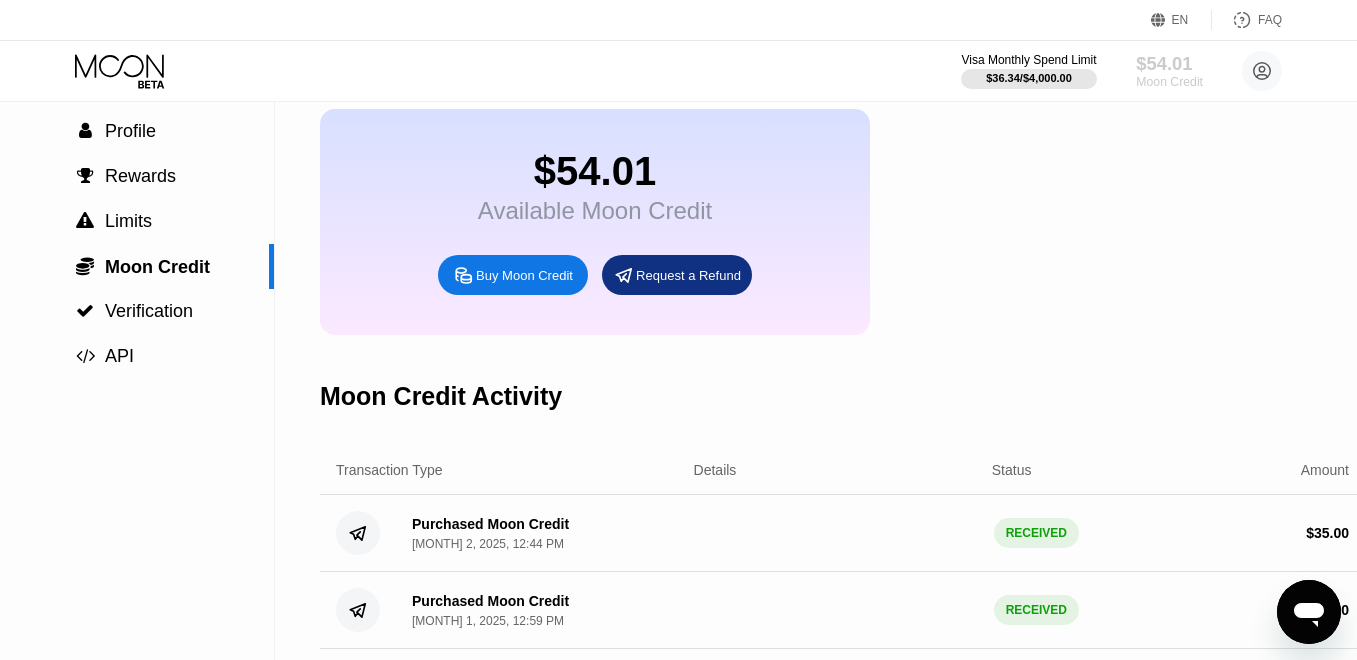 click on "$54.01" at bounding box center [1169, 63] 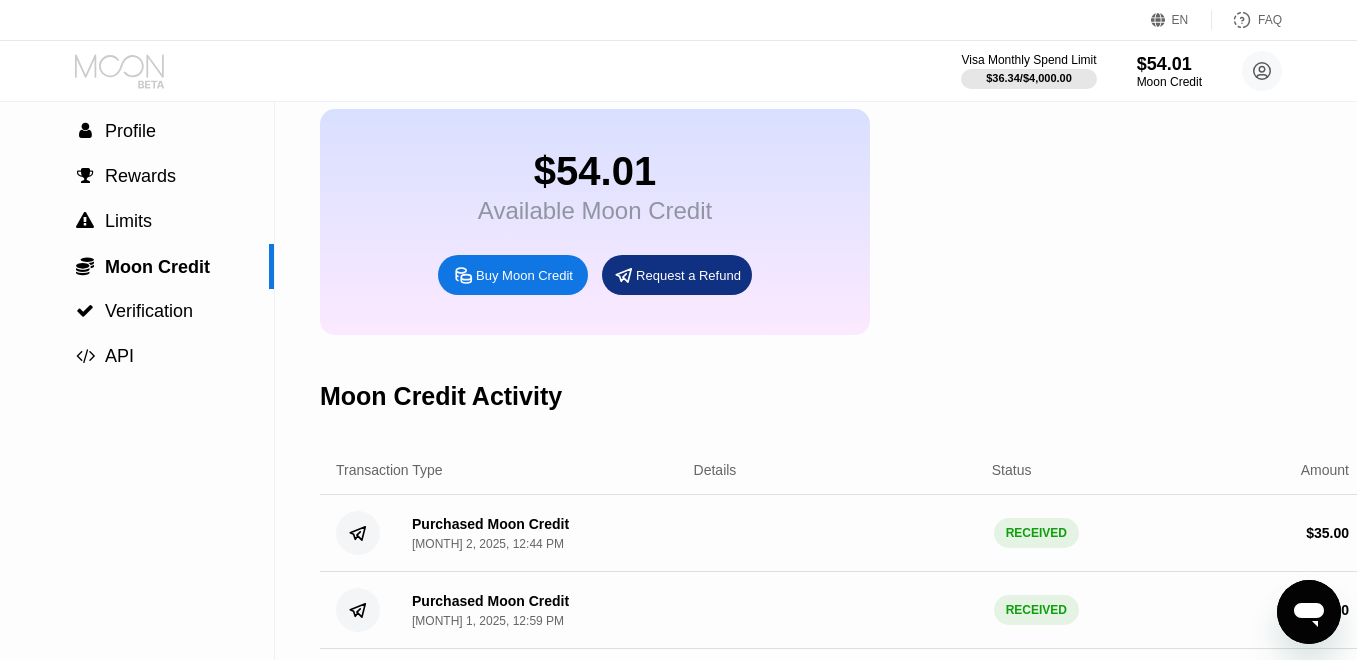 click 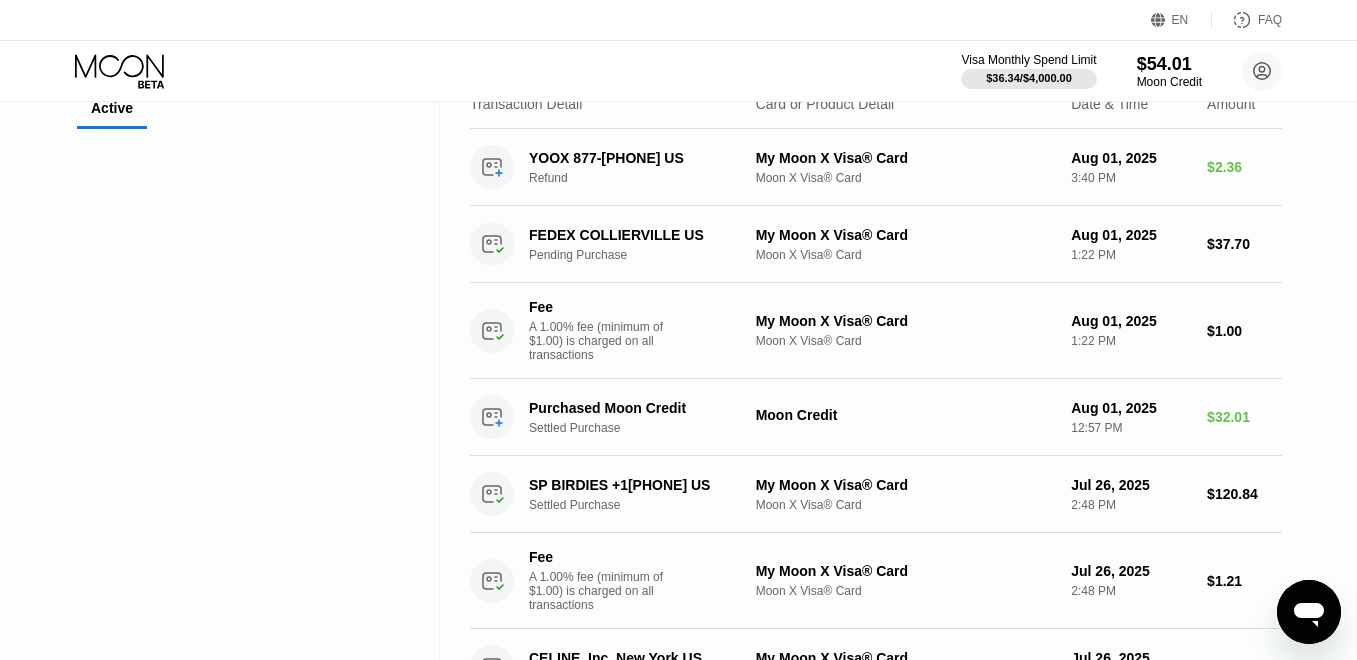 scroll, scrollTop: 0, scrollLeft: 0, axis: both 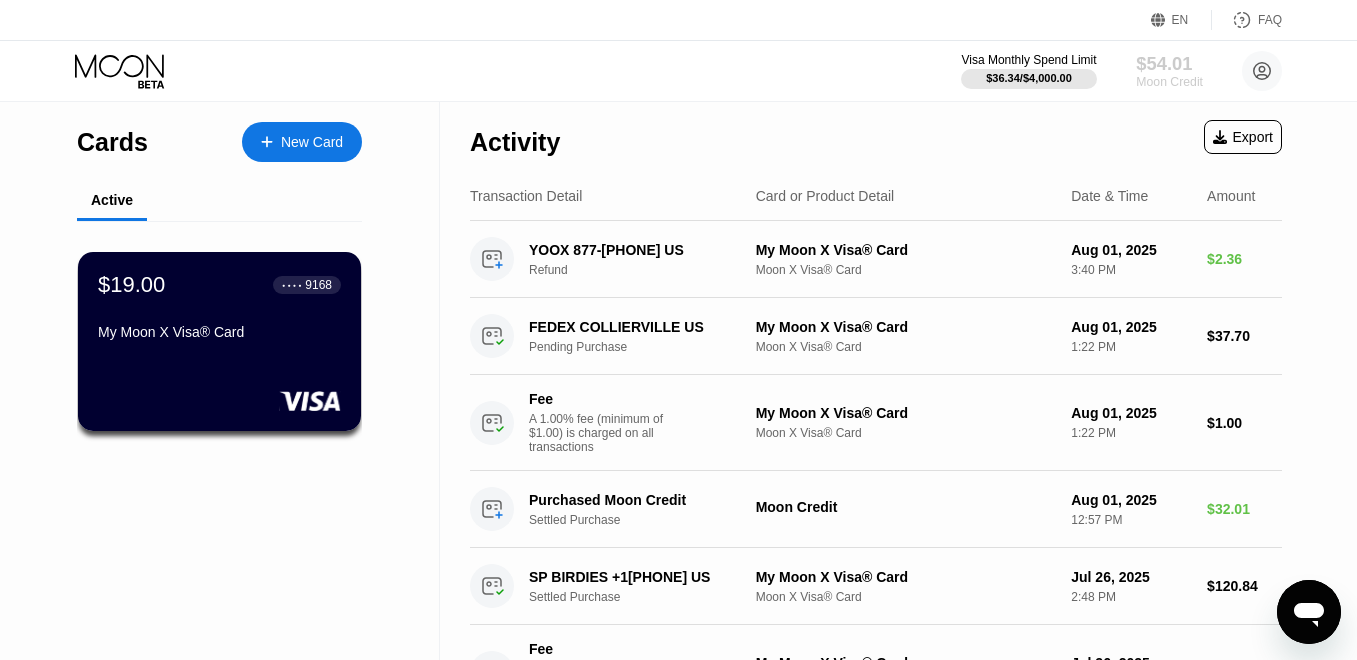 click on "Moon Credit" at bounding box center [1169, 82] 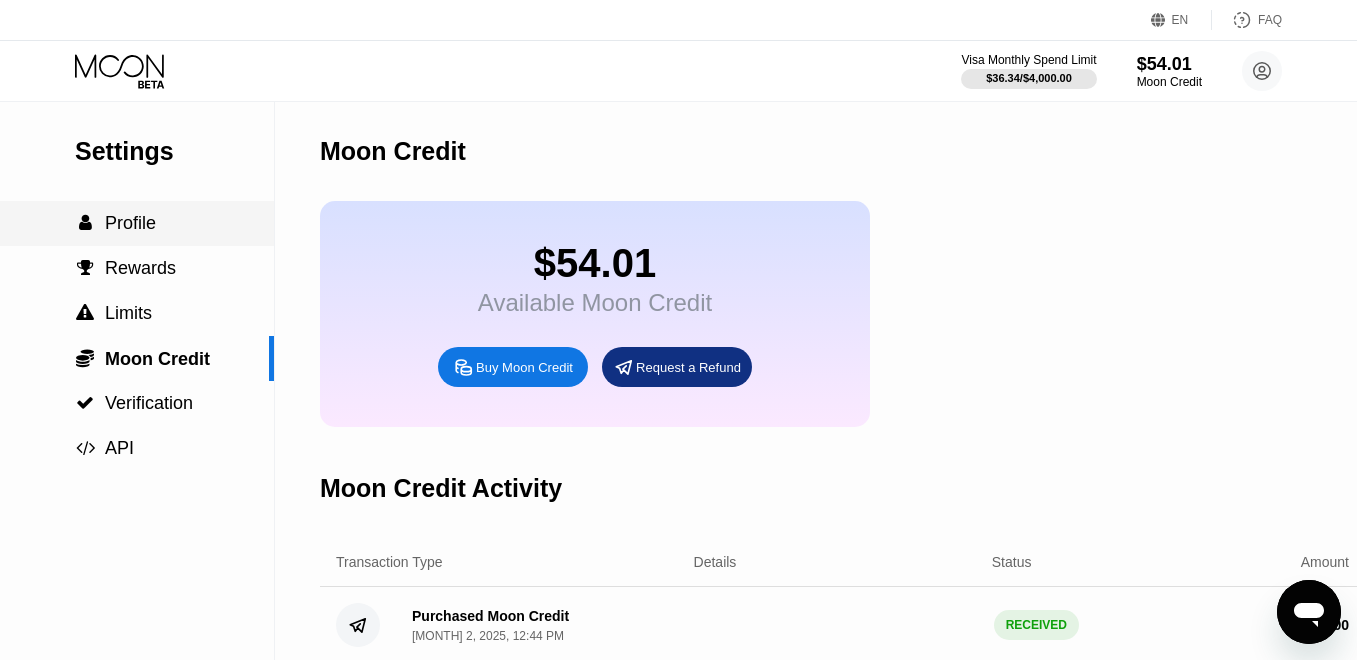 click on "Profile" at bounding box center [130, 223] 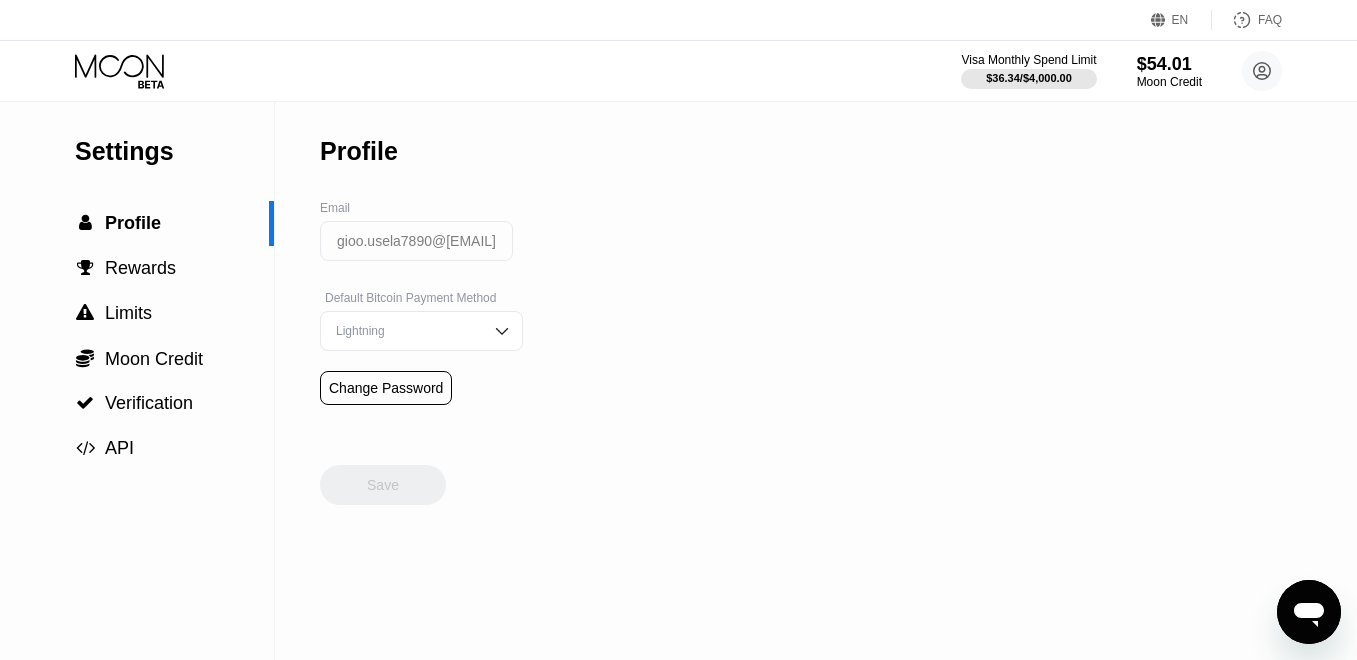 click 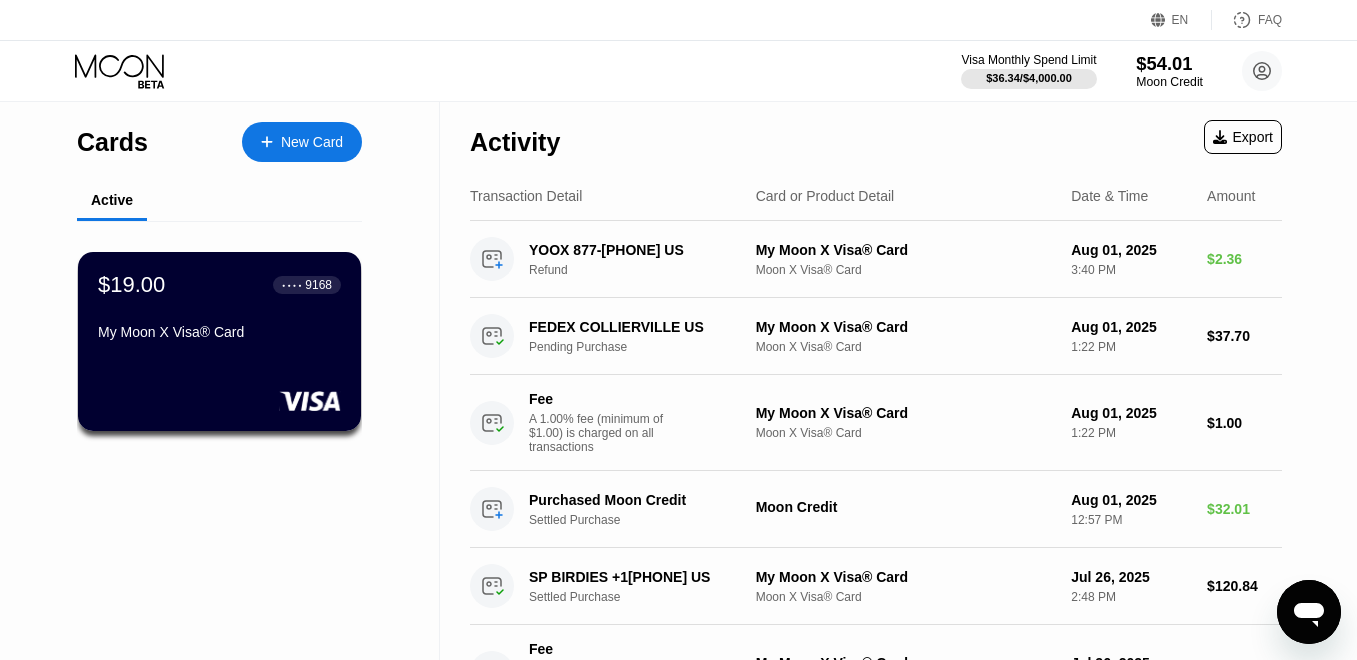 click on "$54.01" at bounding box center (1169, 63) 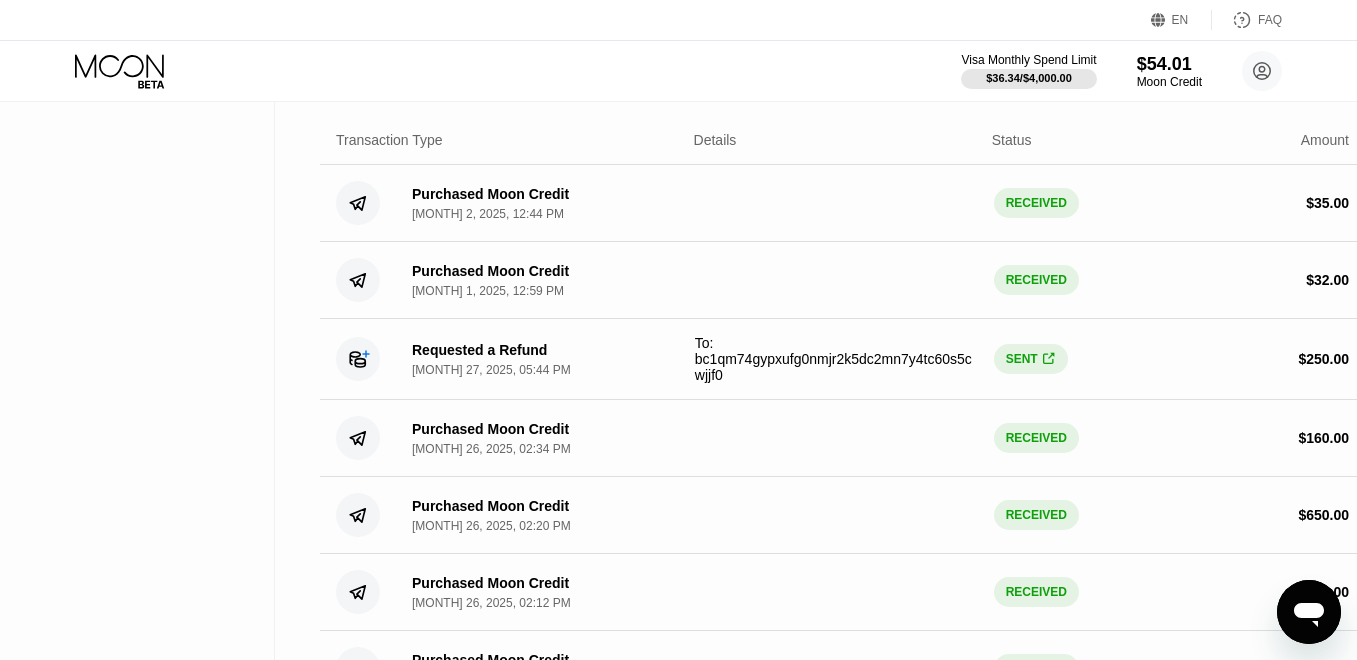scroll, scrollTop: 0, scrollLeft: 0, axis: both 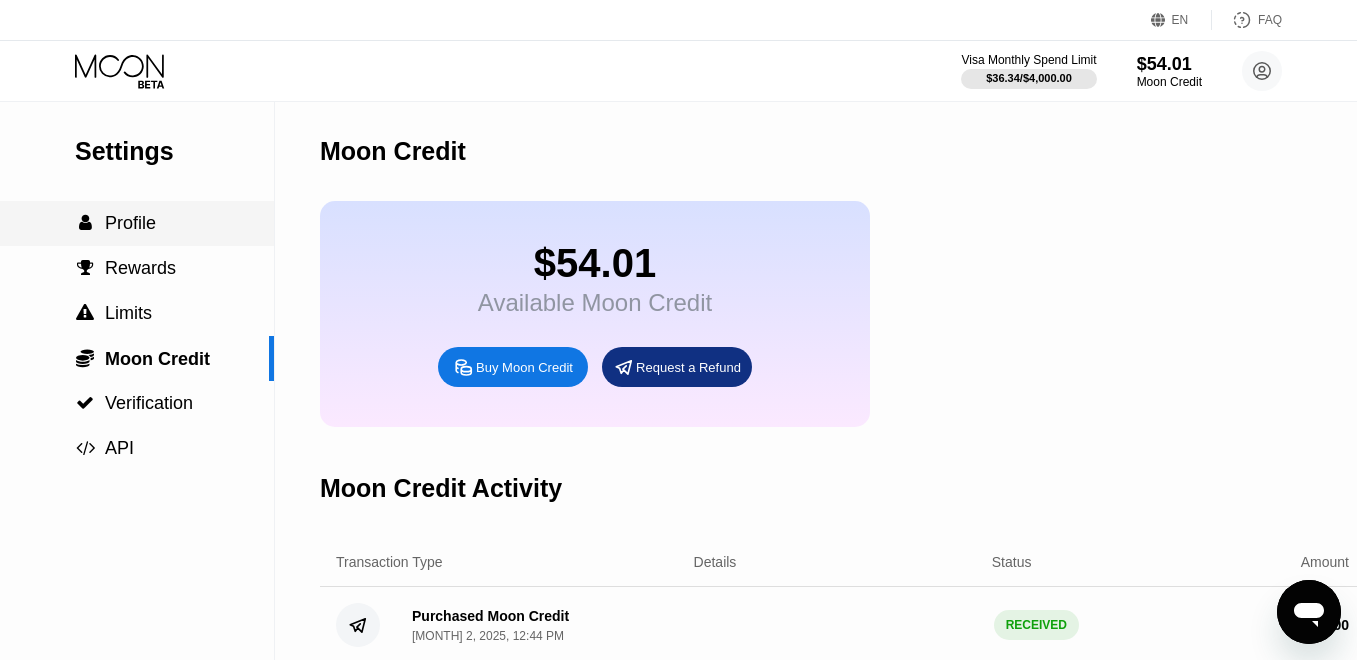 click on "Profile" at bounding box center (130, 223) 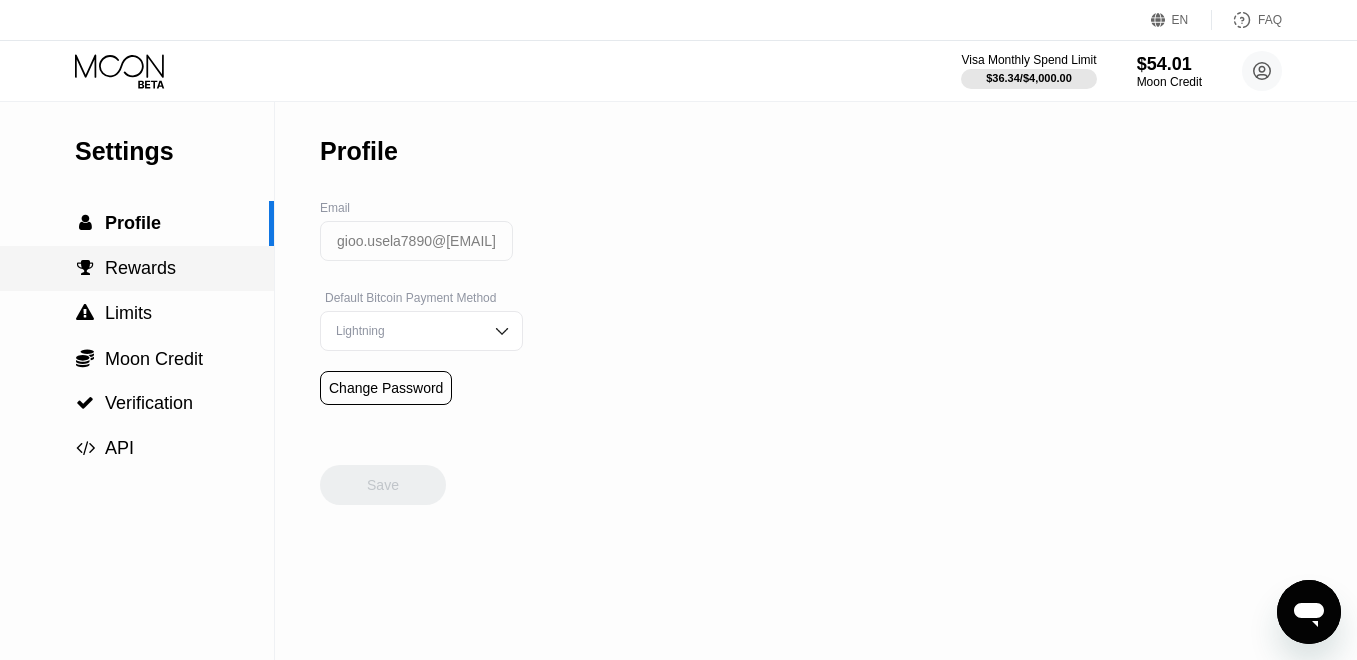 click on " Rewards" at bounding box center (137, 268) 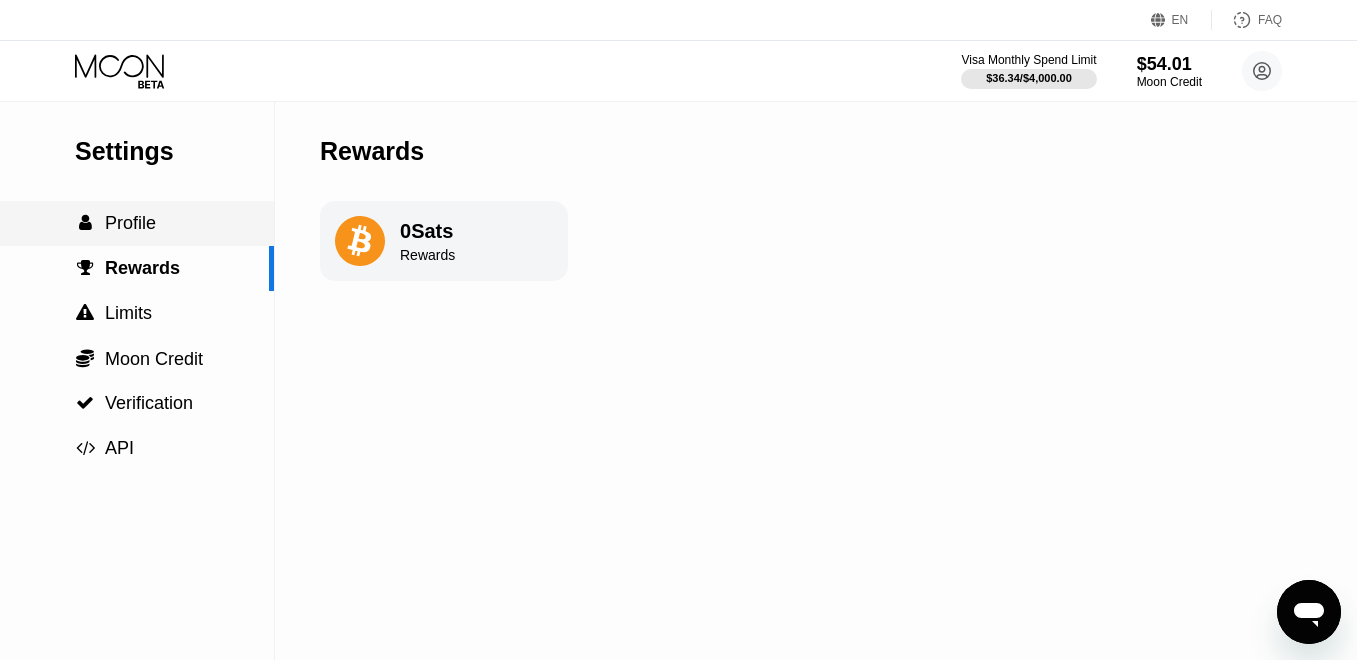 click on " Profile" at bounding box center [137, 223] 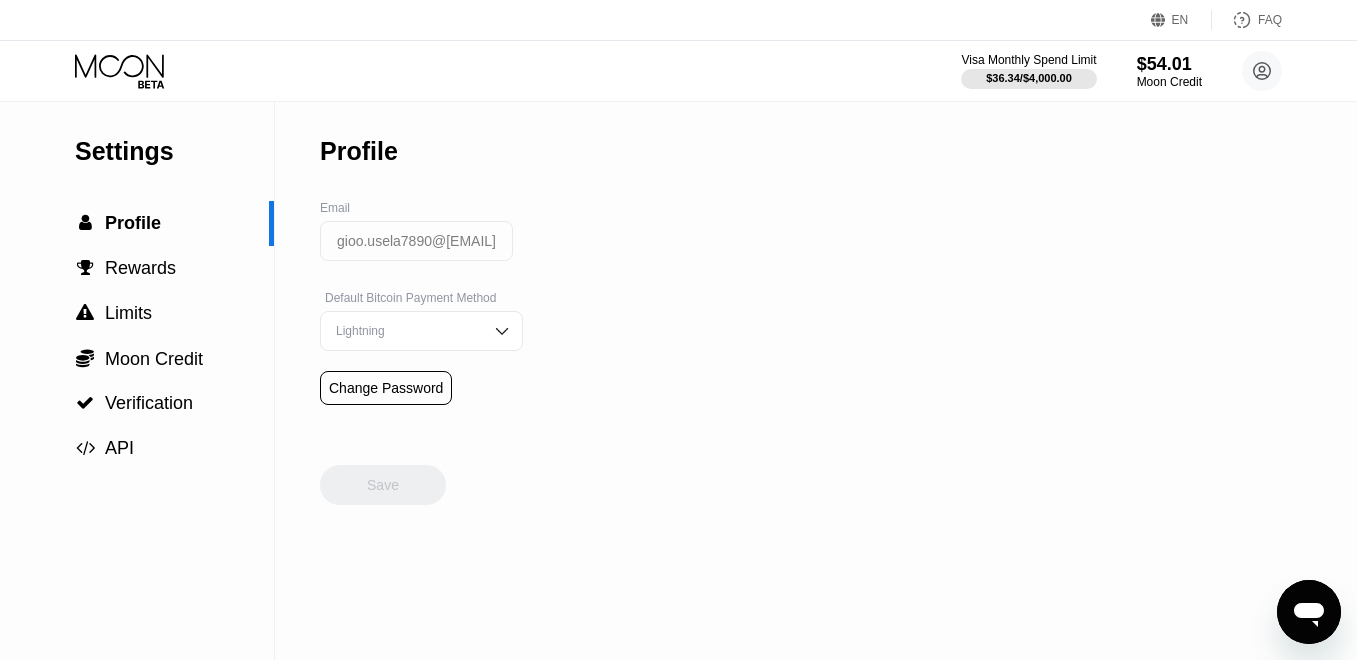 click 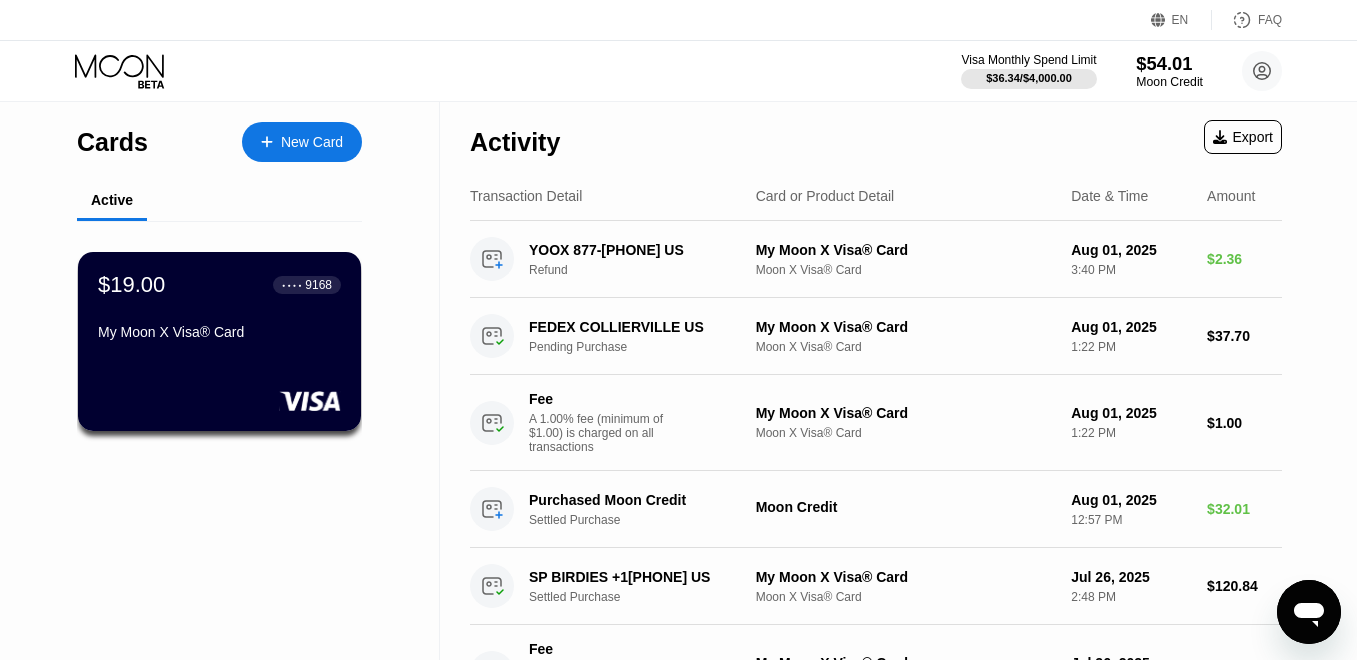 click on "Moon Credit" at bounding box center (1169, 82) 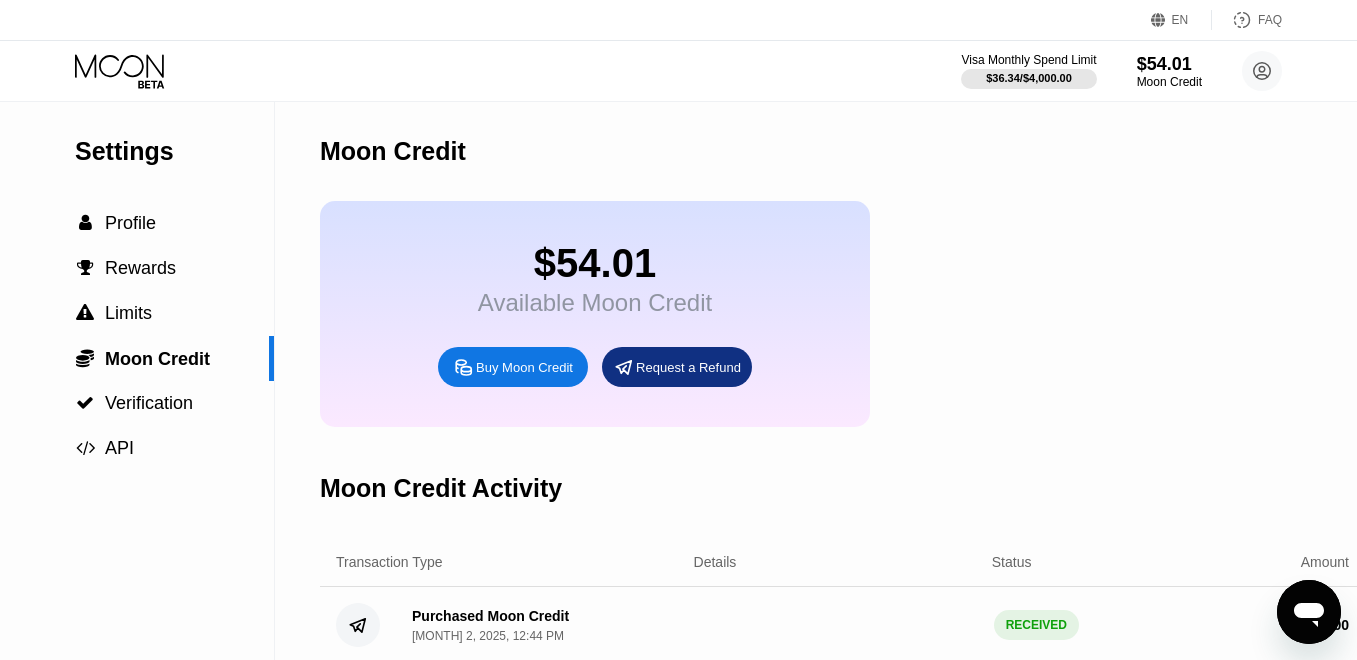 click on "Visa Monthly Spend Limit $36.34 / $4,000.00 $54.01 Moon Credit gioo.usela7890@[EMAIL]  Home Settings Support Careers About Us Log out Privacy policy Terms" at bounding box center [678, 71] 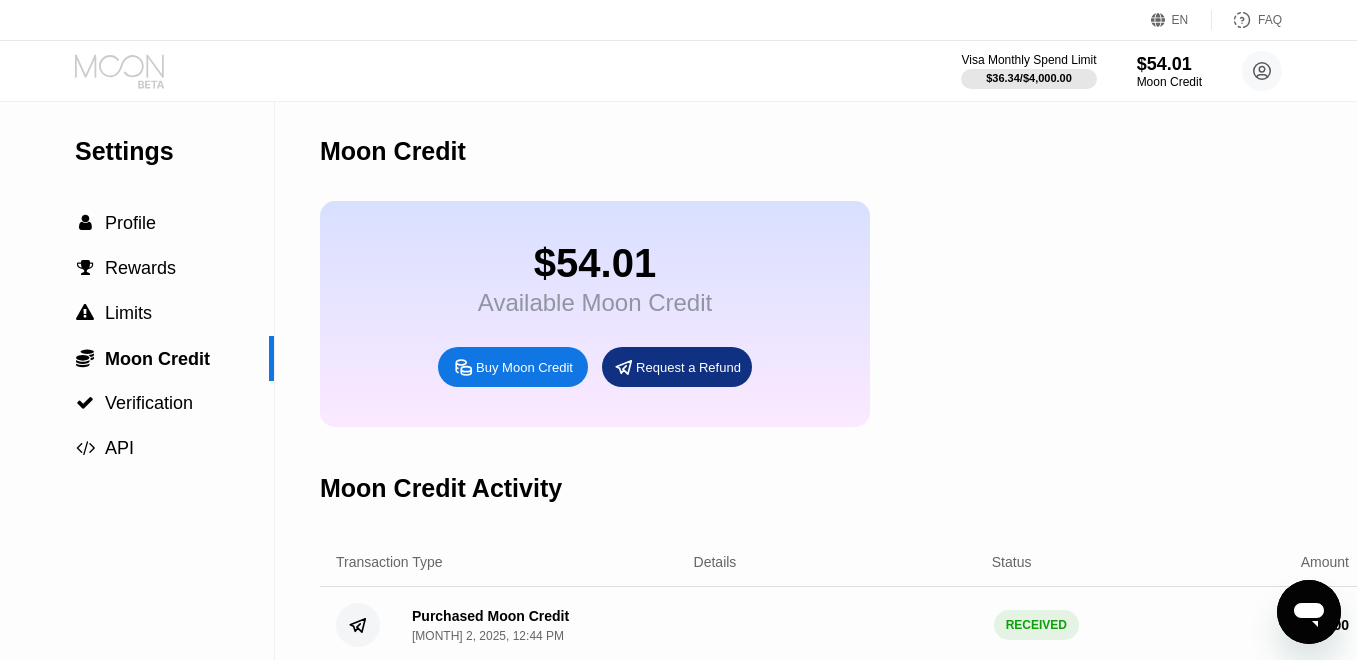 click 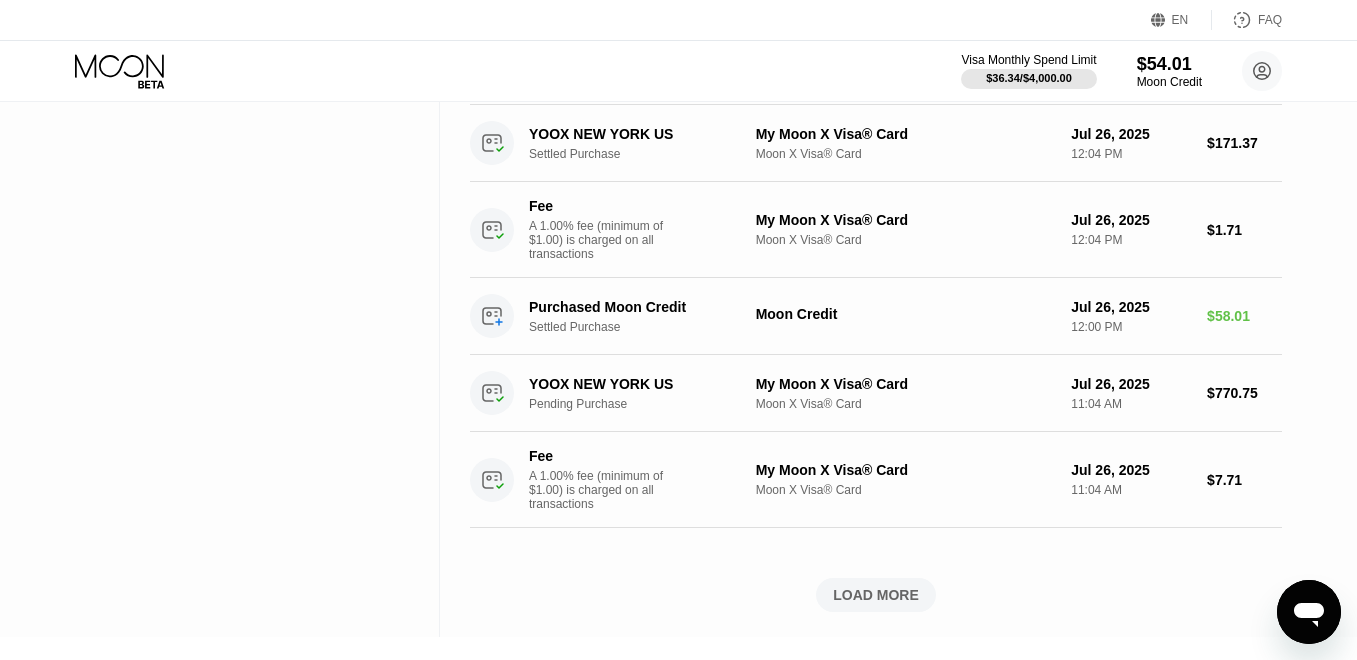 scroll, scrollTop: 1188, scrollLeft: 0, axis: vertical 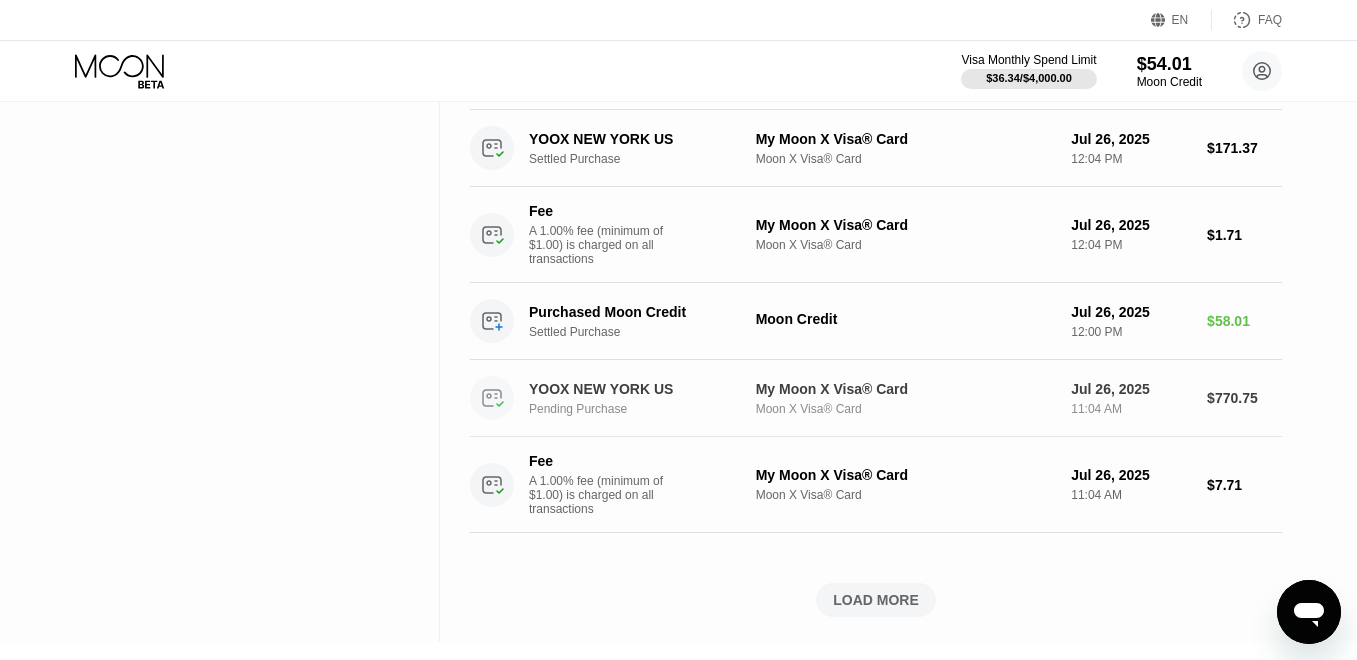 click on "YOOX                     [CITY]     US Pending Purchase My Moon X Visa® Card Moon X Visa® Card [MONTH] 26, 2025 11:04 AM $770.75" at bounding box center [876, 398] 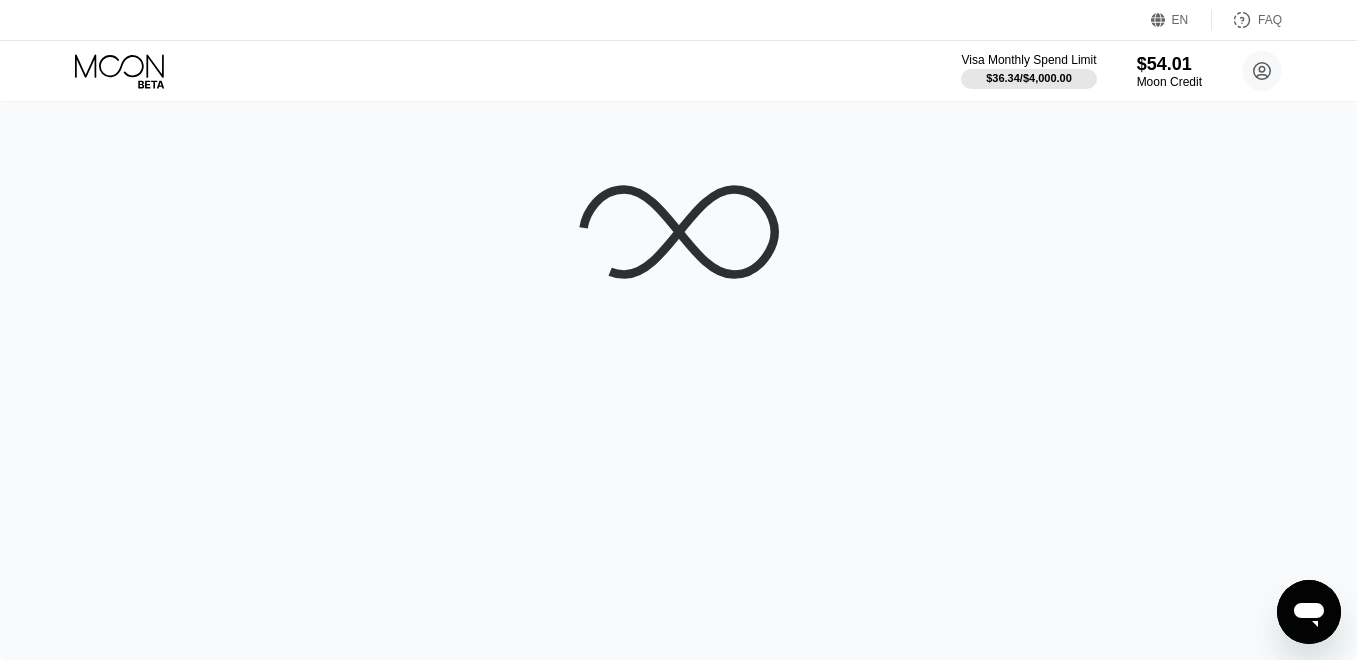 scroll, scrollTop: 0, scrollLeft: 0, axis: both 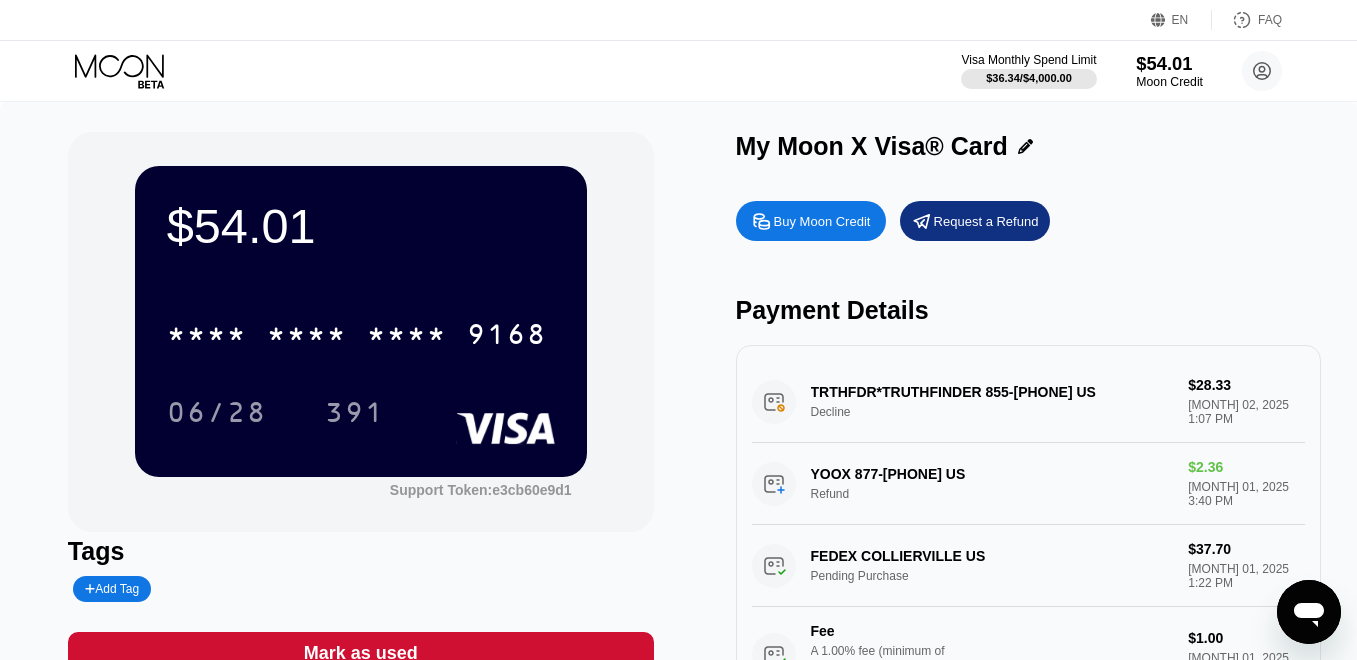 click on "$54.01" at bounding box center (1169, 63) 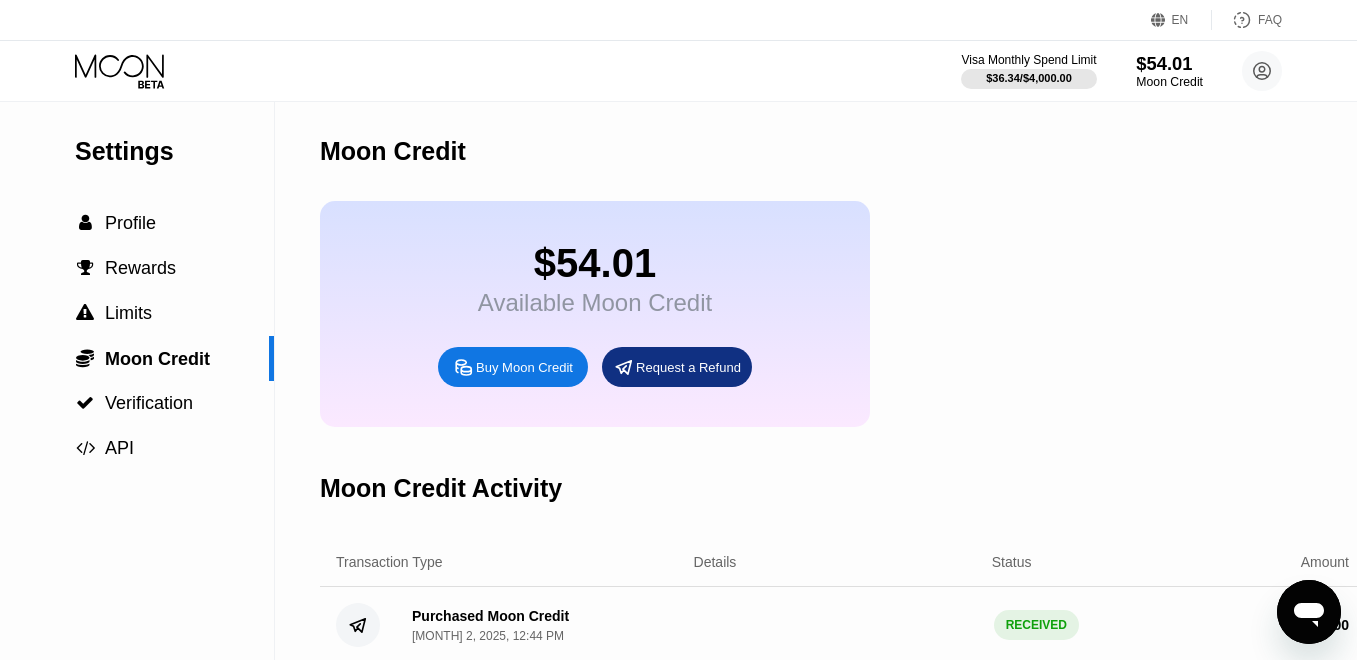 click on "$54.01" at bounding box center (1169, 63) 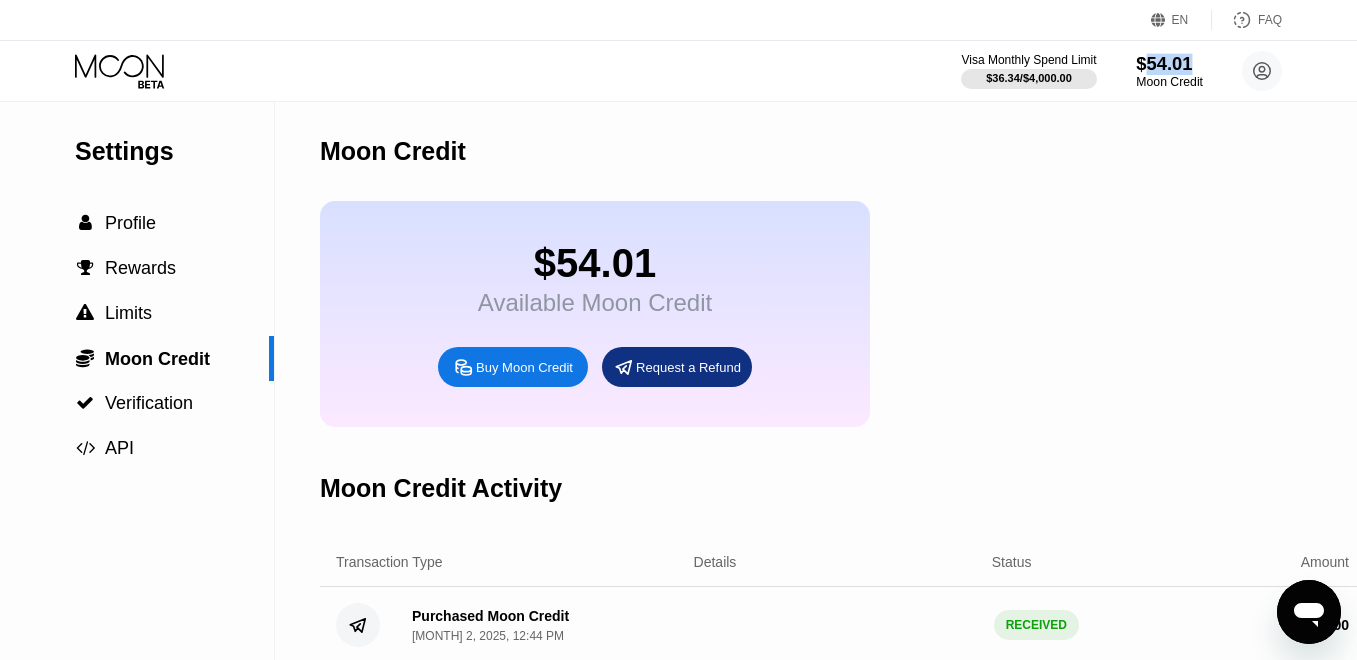 click on "$54.01" at bounding box center (1169, 63) 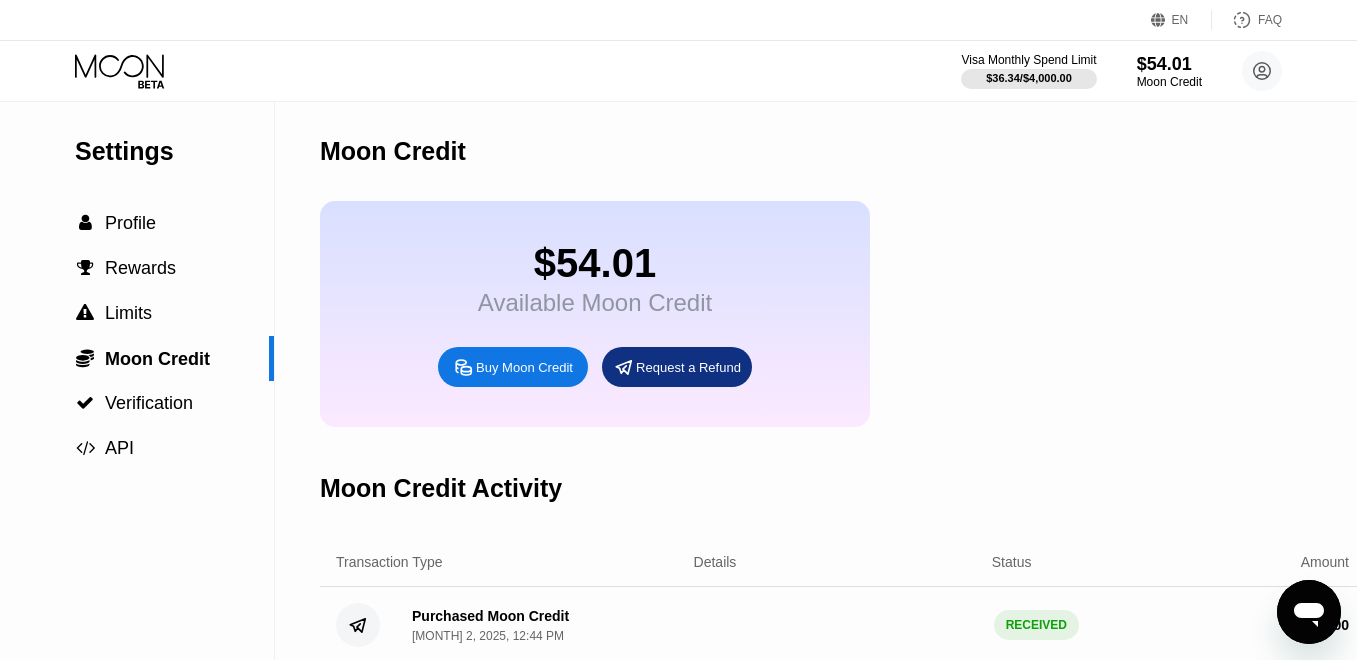 click on "Visa Monthly Spend Limit $36.34 / $4,000.00 $54.01 Moon Credit gioo.usela7890@[EMAIL]  Home Settings Support Careers About Us Log out Privacy policy Terms" at bounding box center (678, 71) 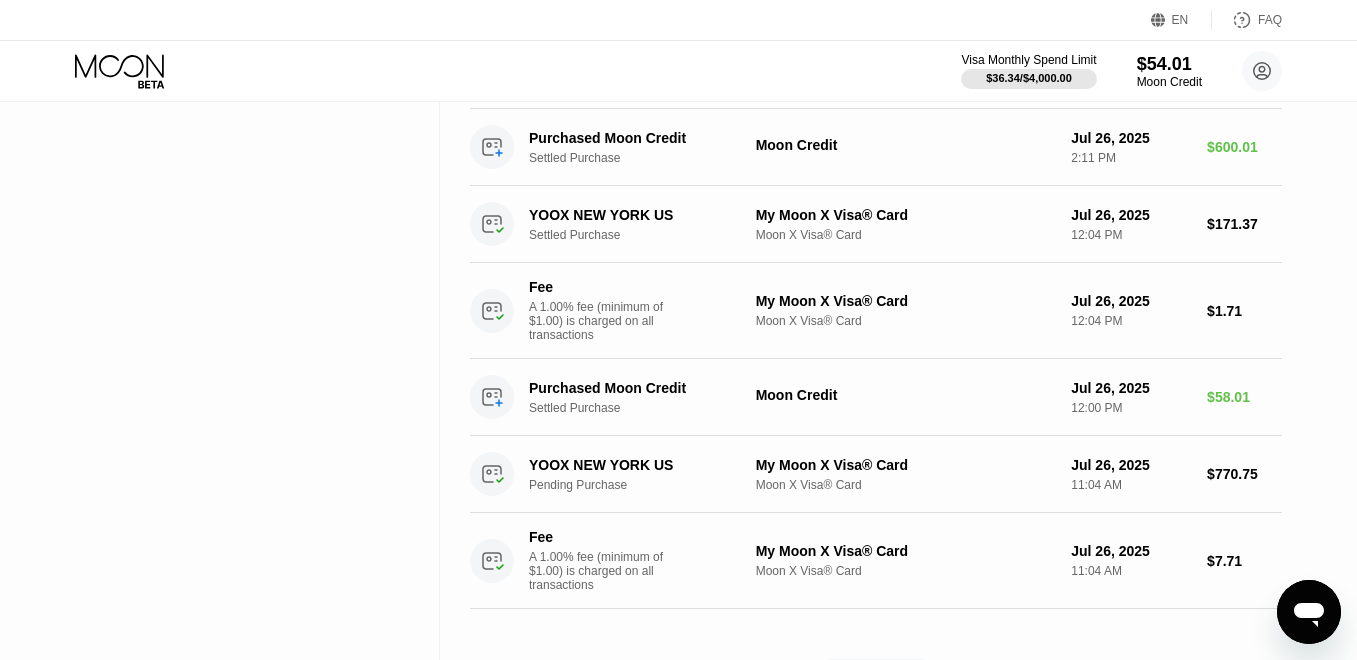 scroll, scrollTop: 1085, scrollLeft: 0, axis: vertical 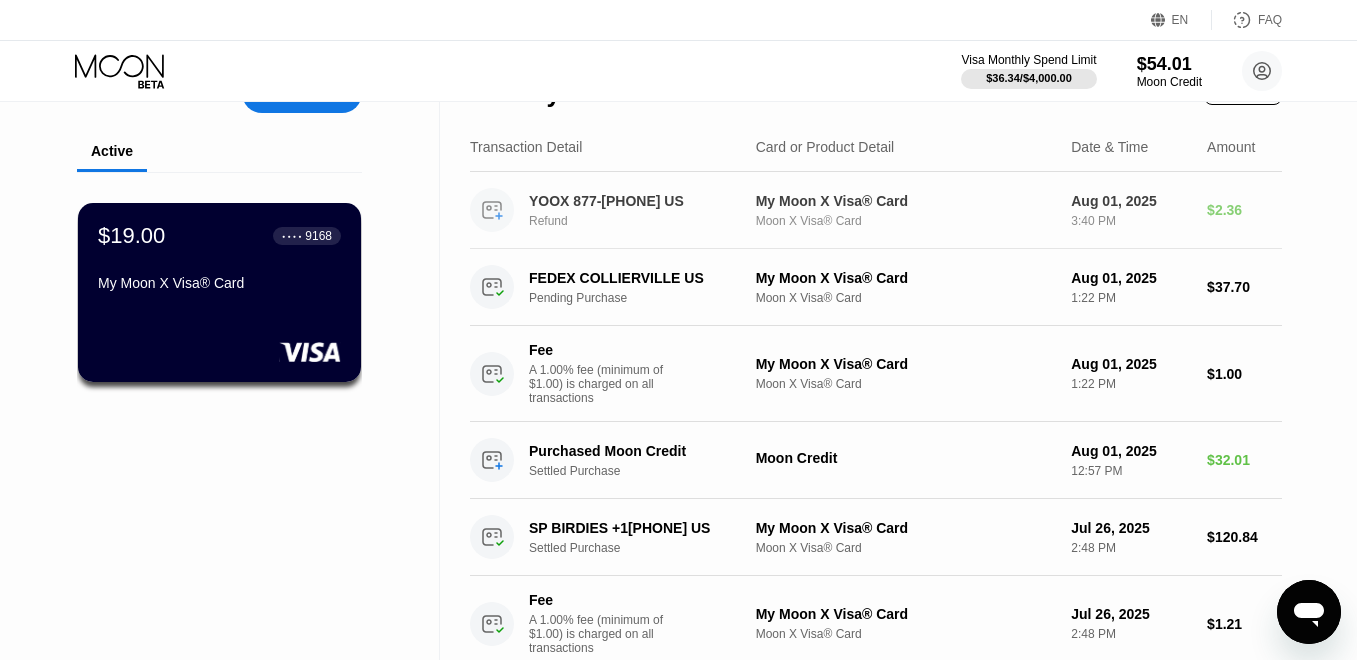 click on "My Moon X Visa® Card Moon X Visa® Card" at bounding box center (906, 210) 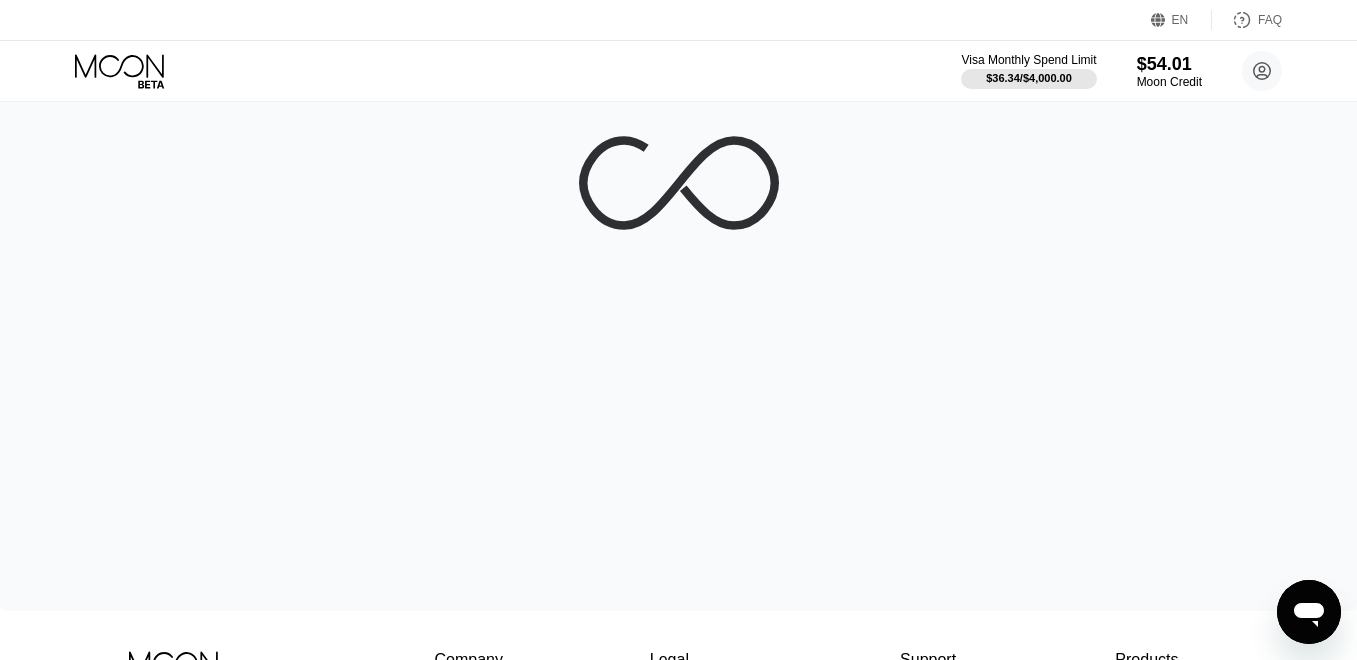 scroll, scrollTop: 0, scrollLeft: 0, axis: both 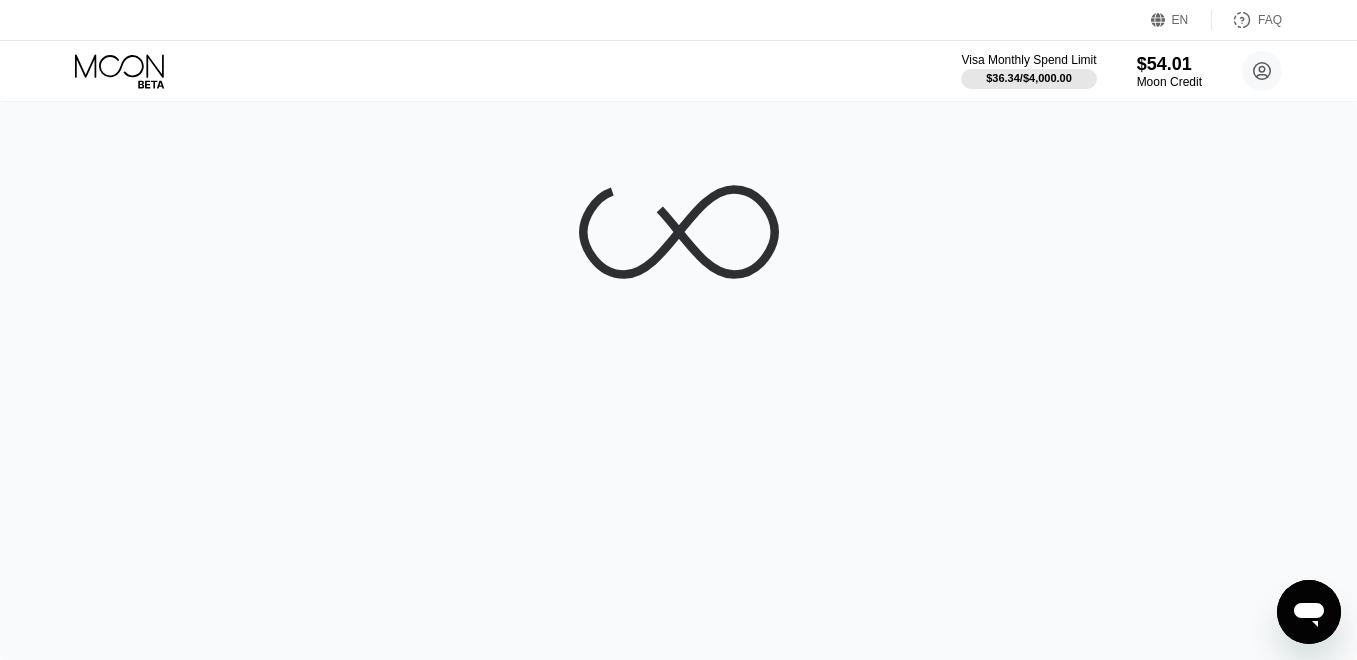 click 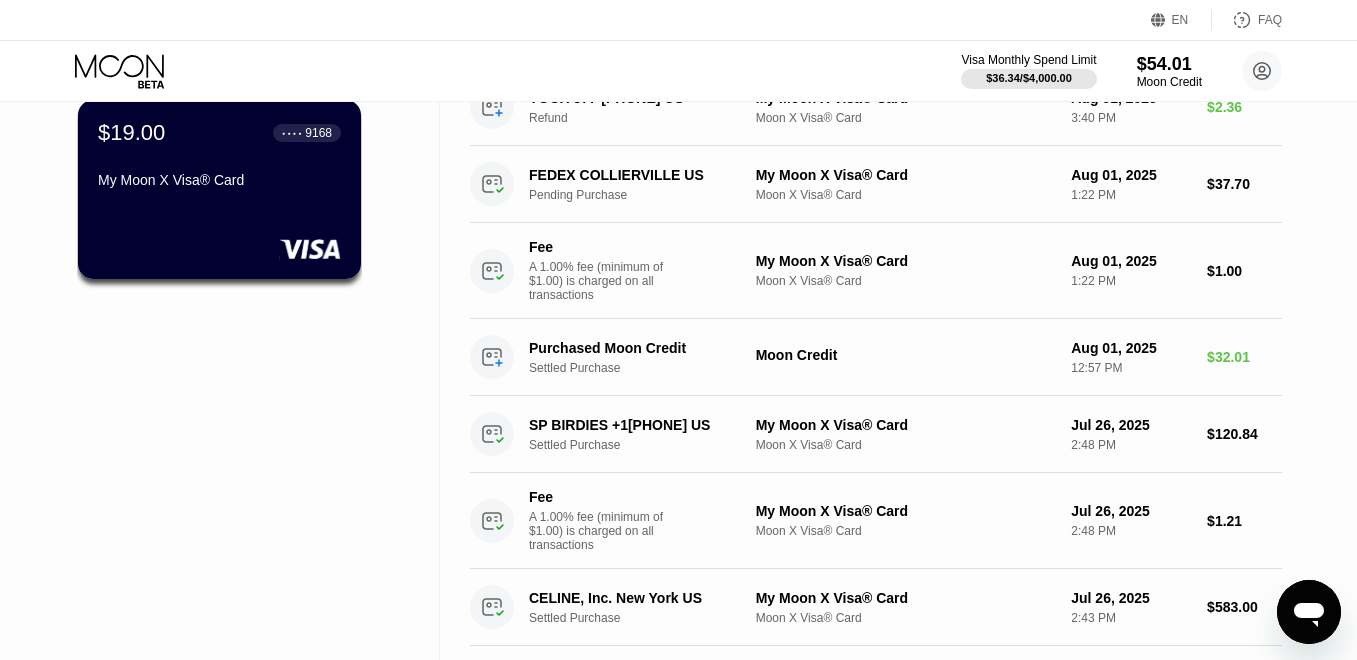 scroll, scrollTop: 218, scrollLeft: 0, axis: vertical 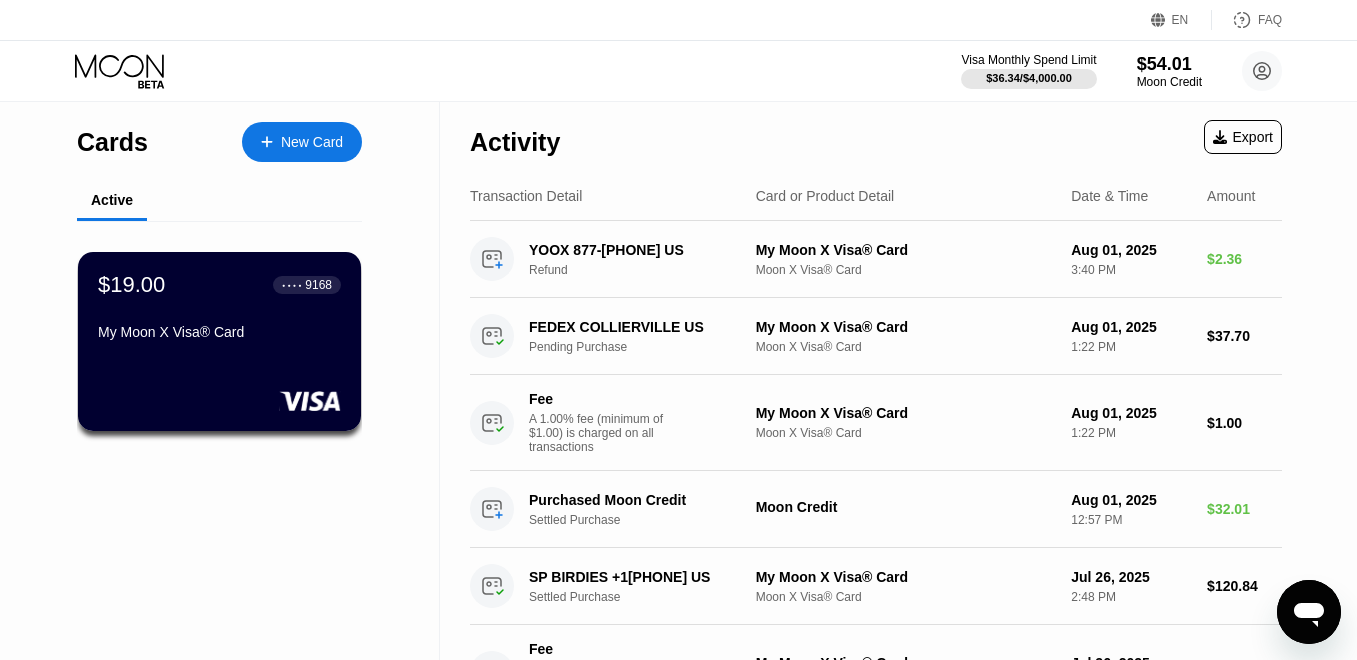 click 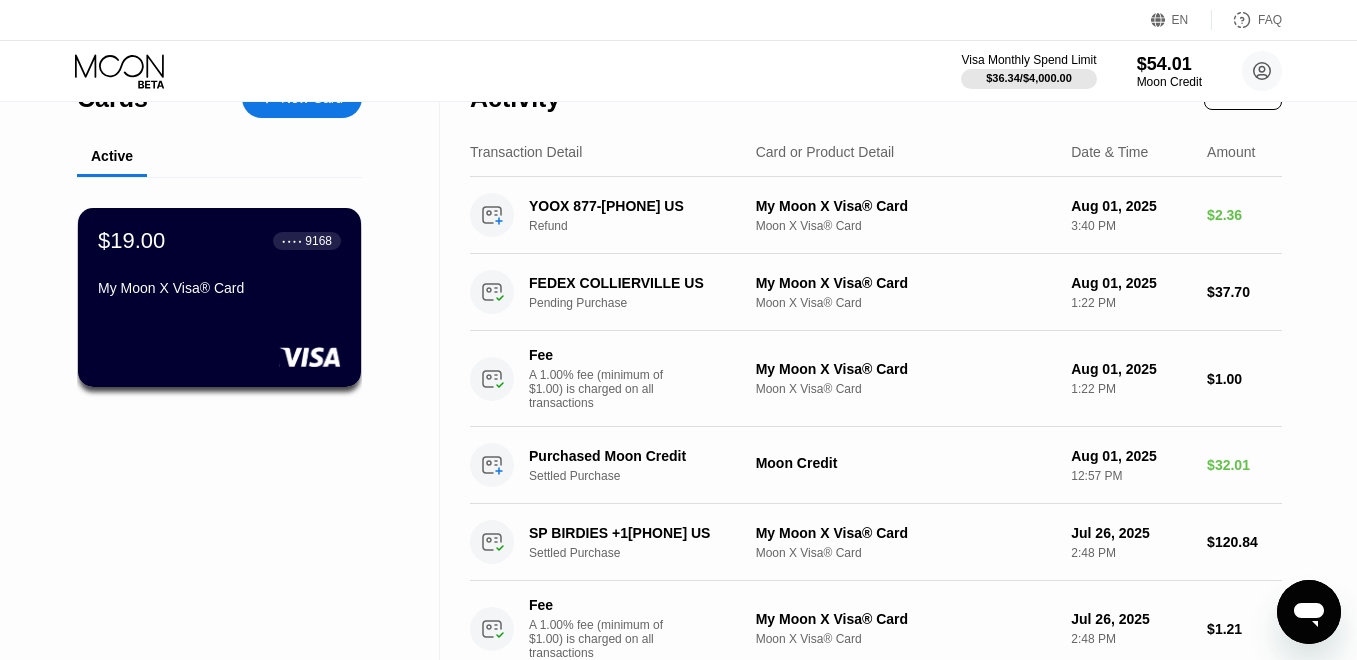 scroll, scrollTop: 0, scrollLeft: 0, axis: both 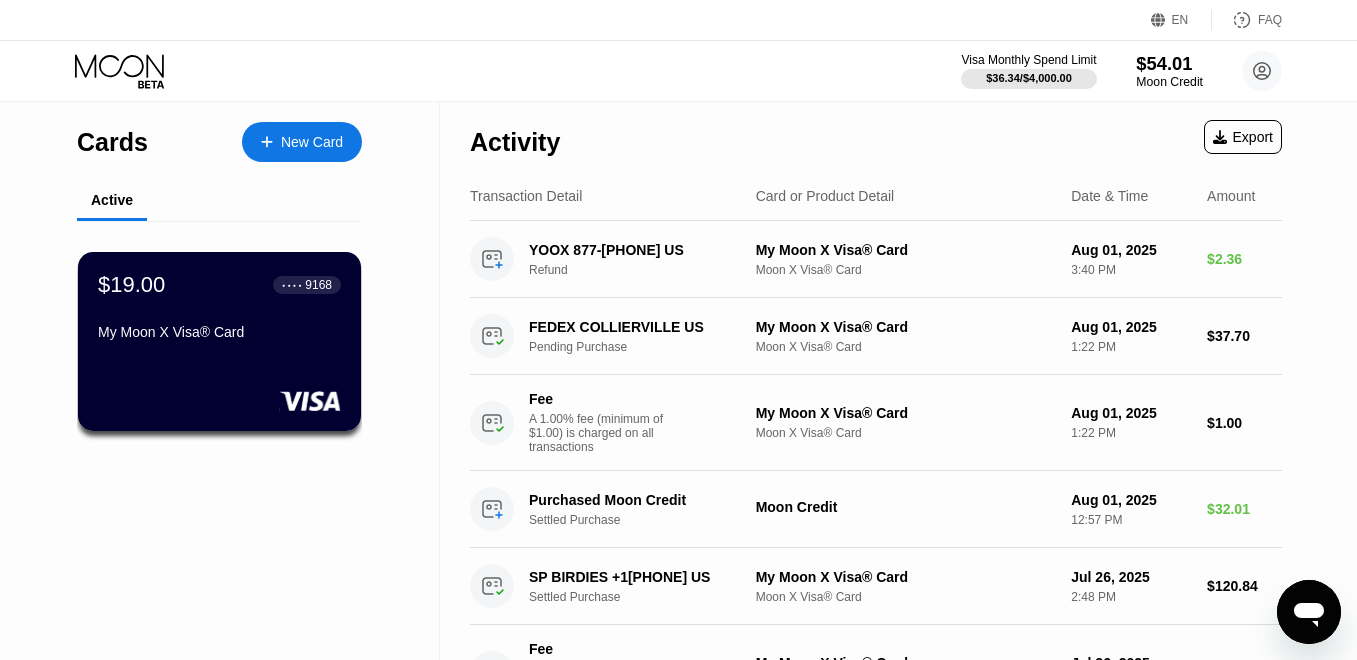 click on "Moon Credit" at bounding box center [1169, 82] 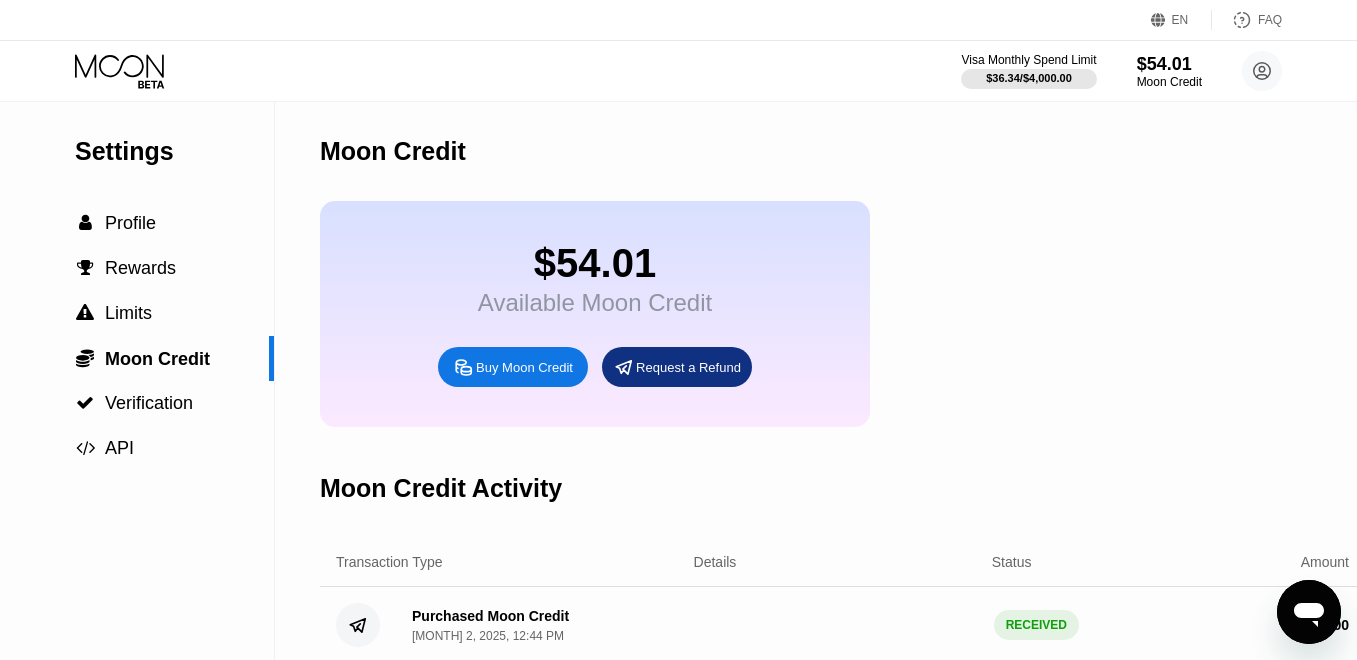 click 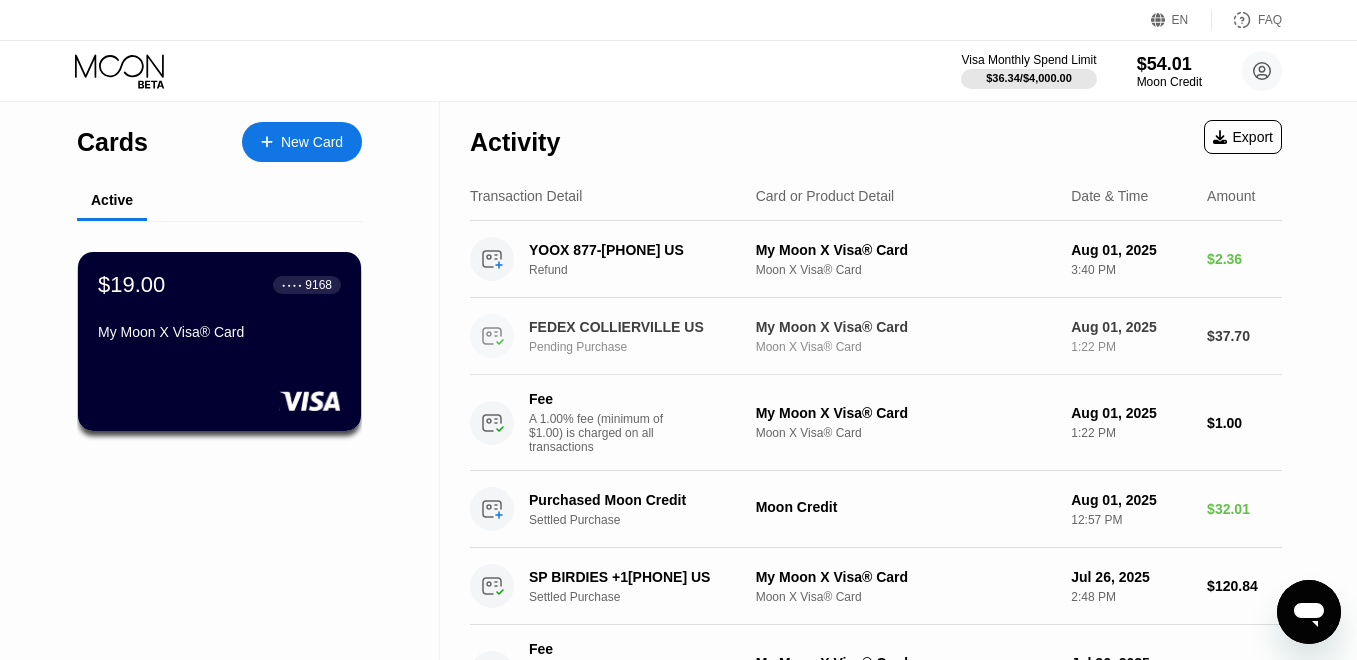 click on "Pending Purchase" at bounding box center [650, 347] 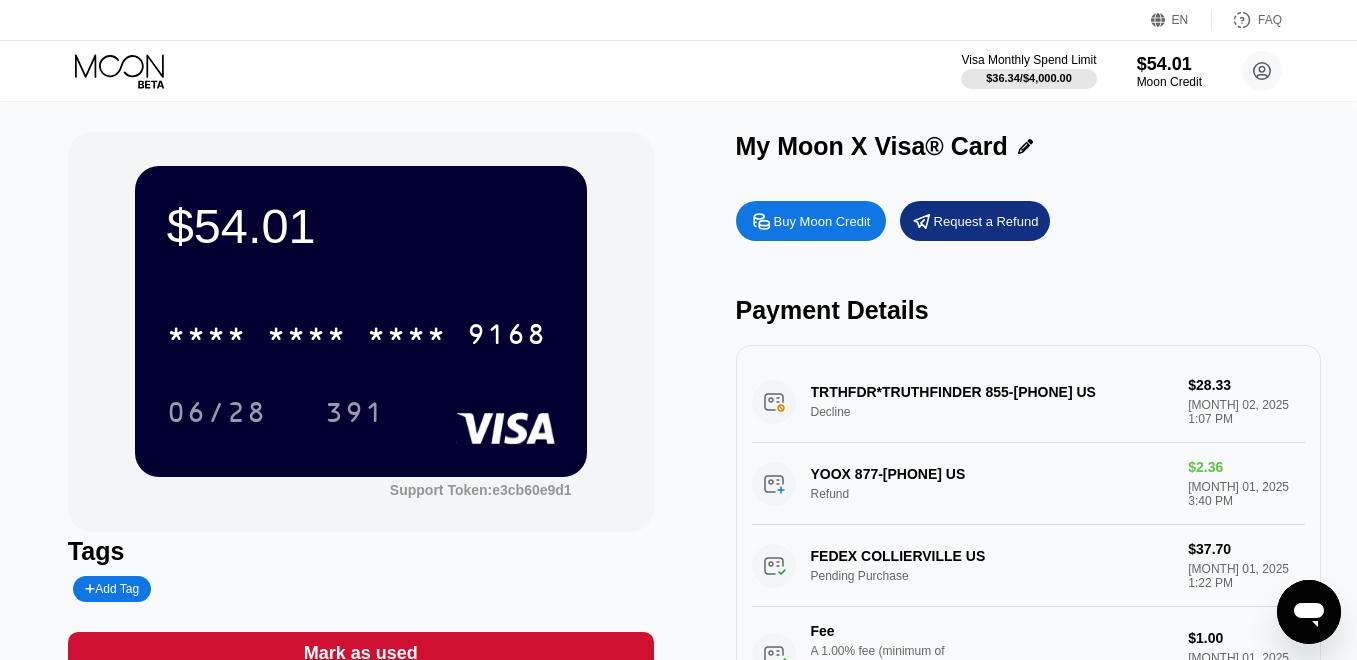 click 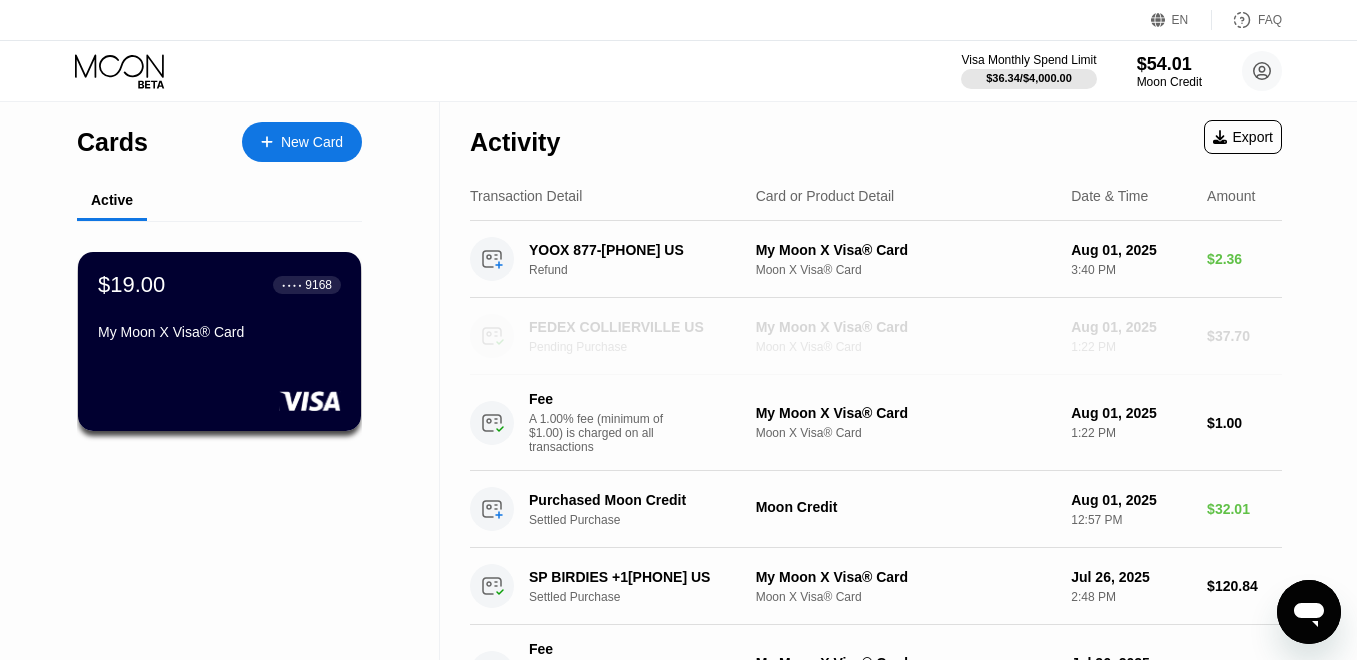 click on "FEDEX                    COLLIERVILLE US" at bounding box center (642, 327) 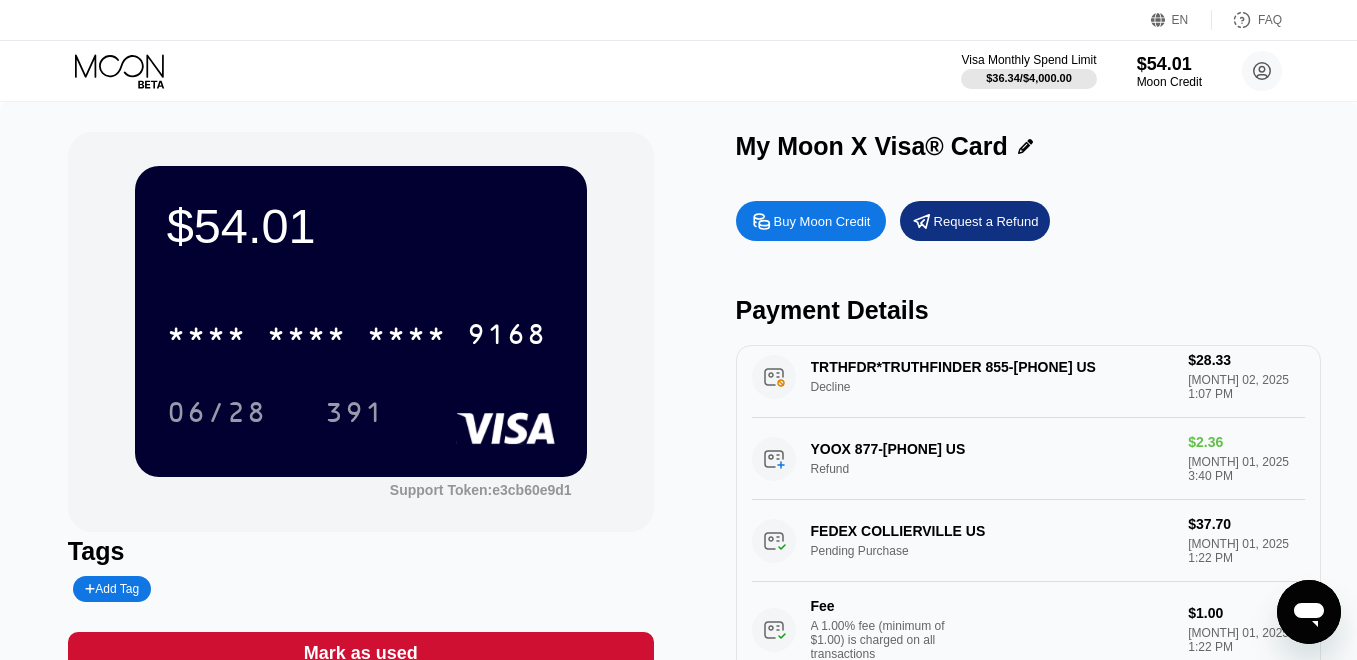 scroll, scrollTop: 0, scrollLeft: 0, axis: both 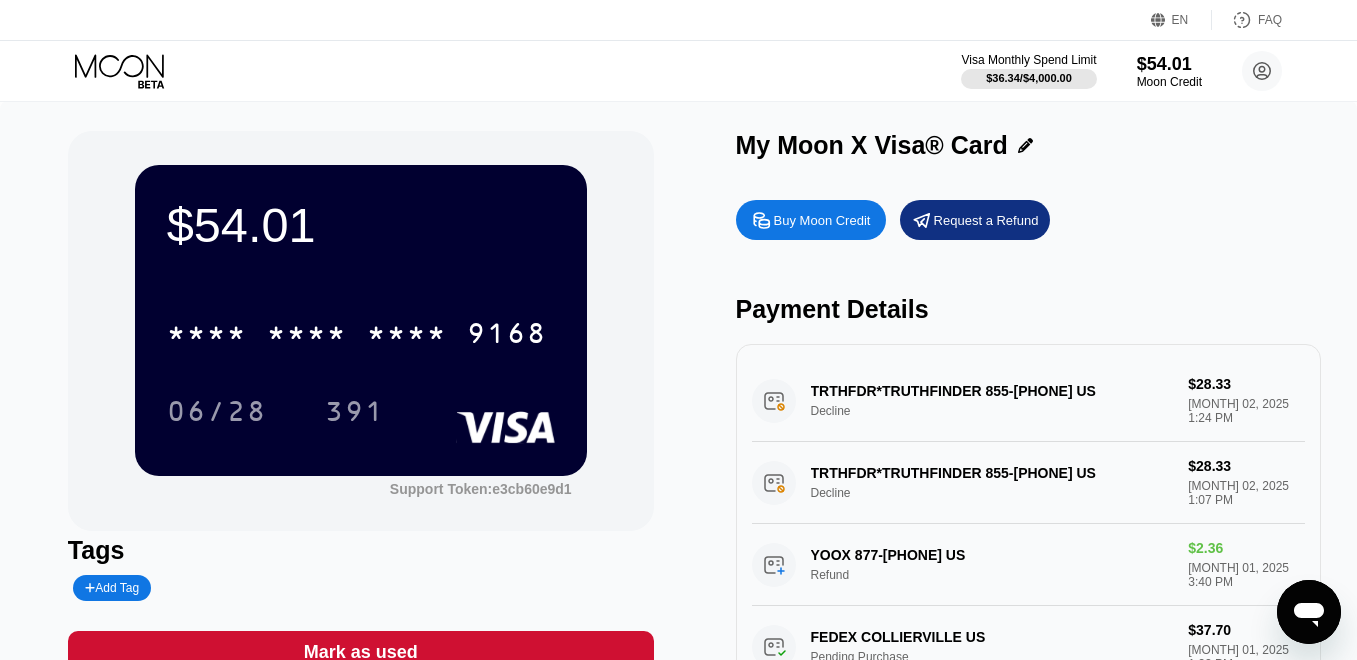 click on "TRTHFDR*TRUTHFINDER      855-[PHONE]  US Decline $28.33 [MONTH] 02, 2025 1:24 PM" at bounding box center (1029, 401) 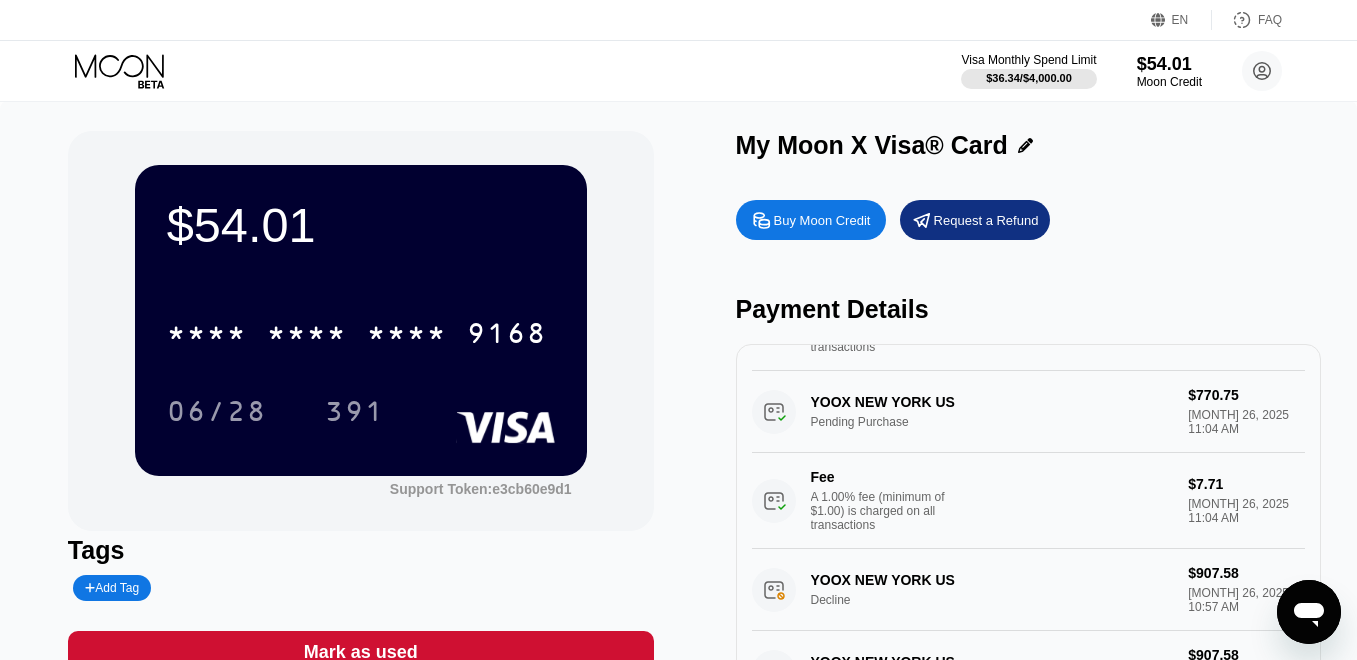 scroll, scrollTop: 1456, scrollLeft: 0, axis: vertical 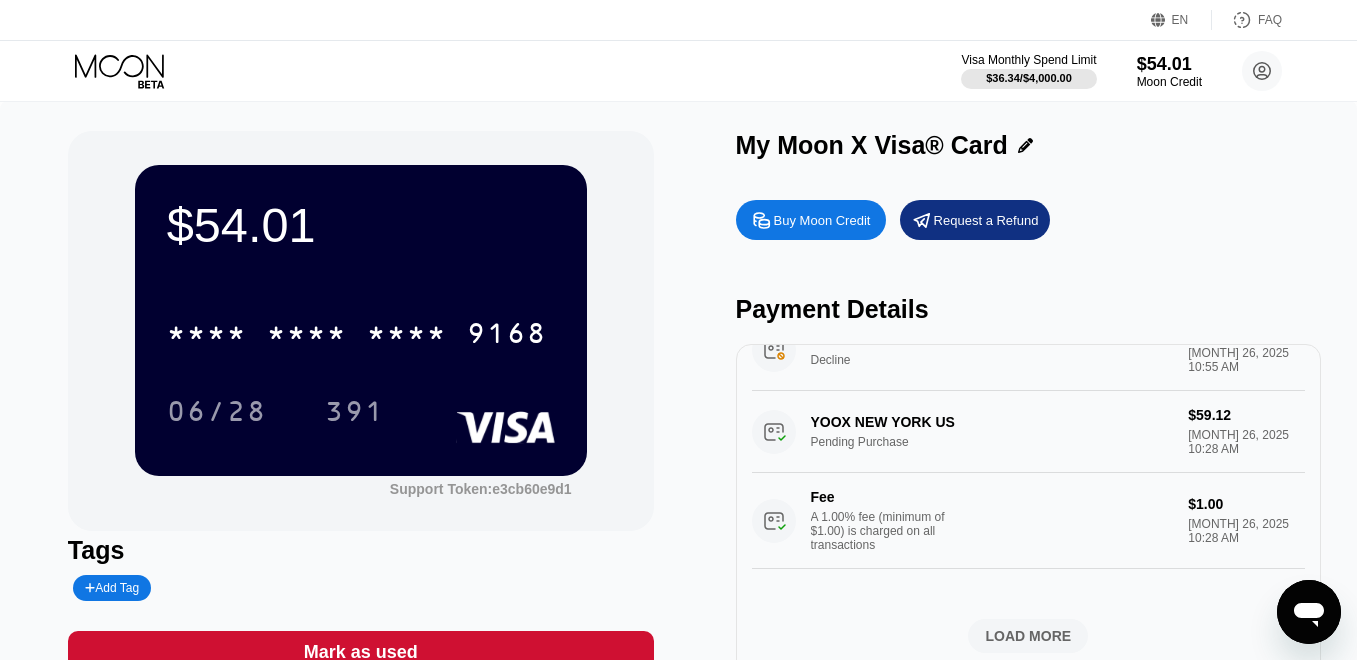 click on "Visa Monthly Spend Limit $36.34 / $4,000.00 $54.01 Moon Credit gioo.usela7890@[EMAIL]  Home Settings Support Careers About Us Log out Privacy policy Terms" at bounding box center [678, 71] 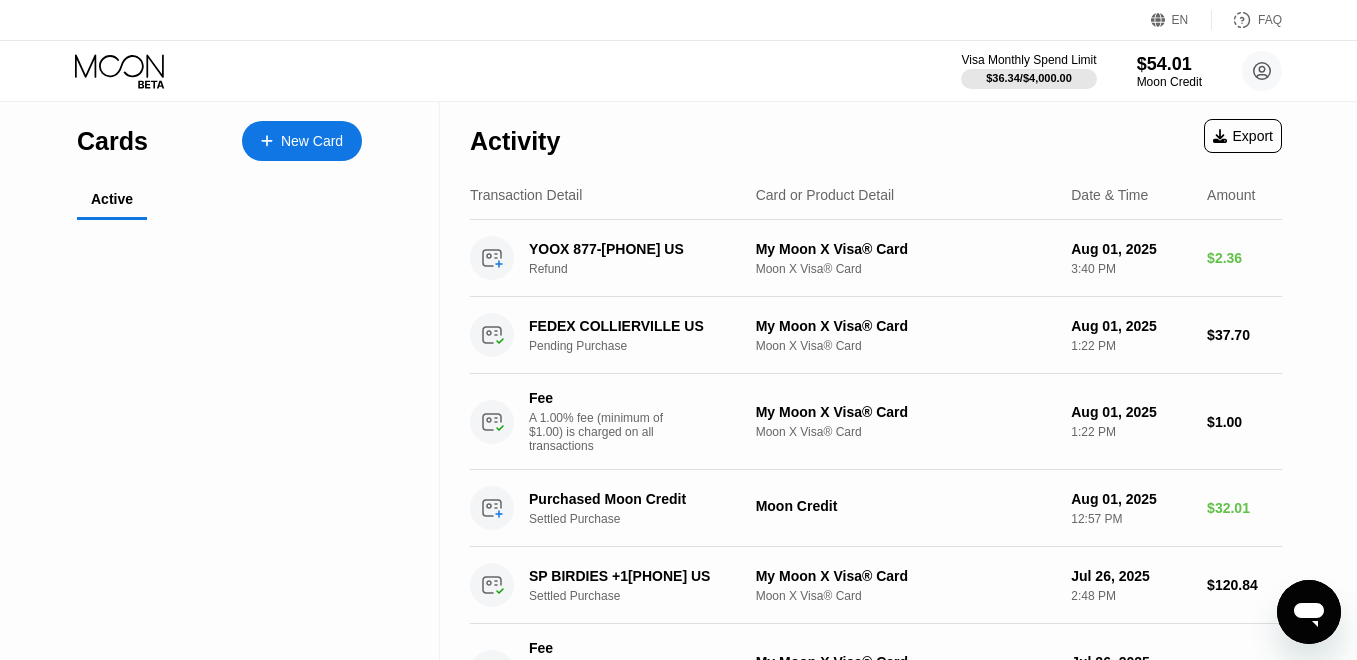 scroll, scrollTop: 0, scrollLeft: 0, axis: both 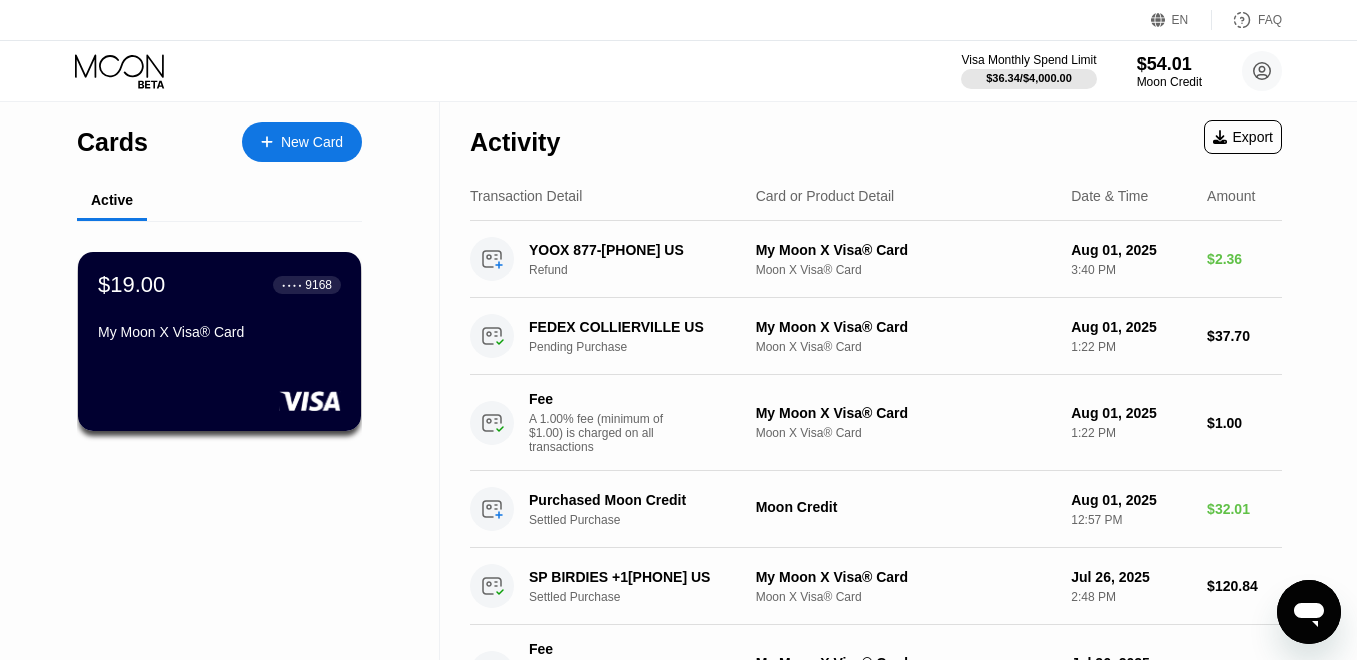 click on "Card or Product Detail" at bounding box center (825, 196) 